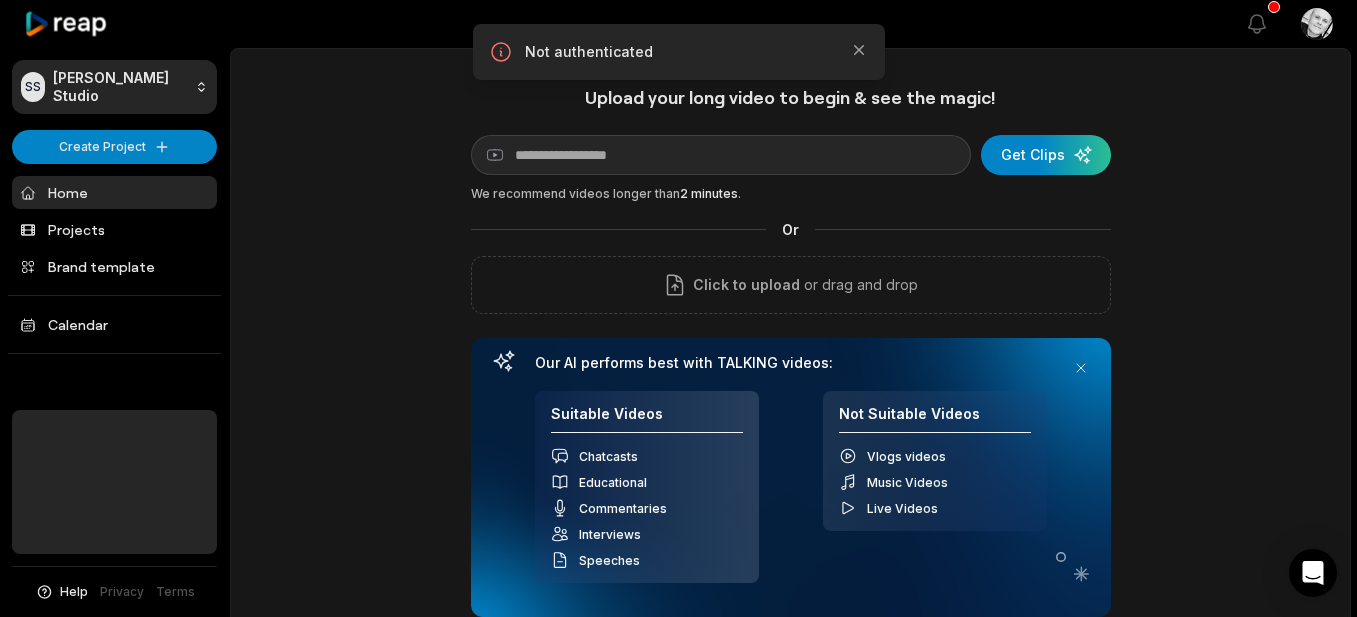 scroll, scrollTop: 0, scrollLeft: 0, axis: both 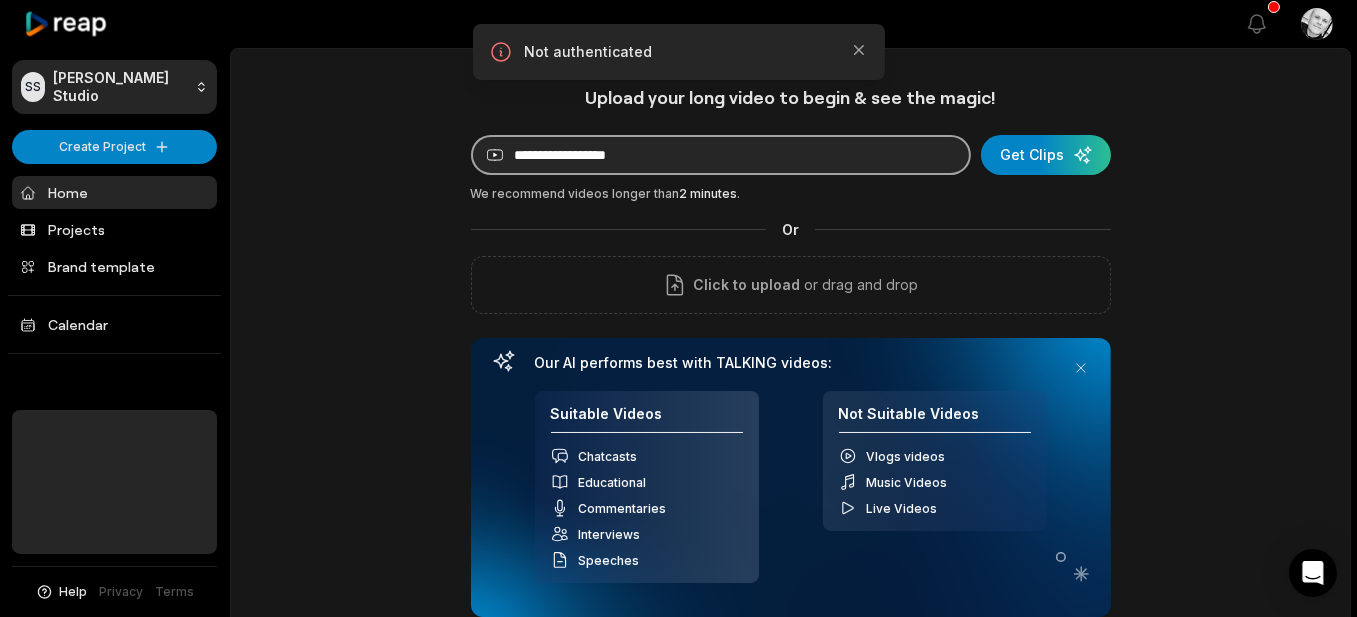 click at bounding box center [721, 155] 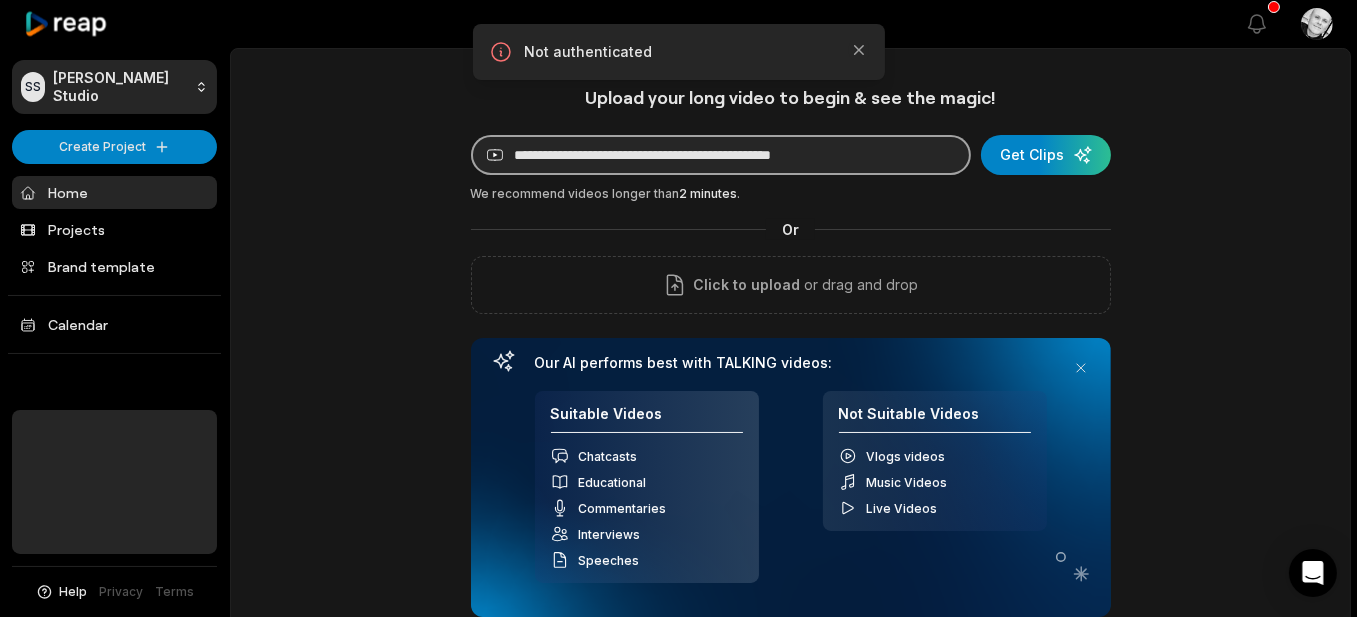 scroll, scrollTop: 0, scrollLeft: 0, axis: both 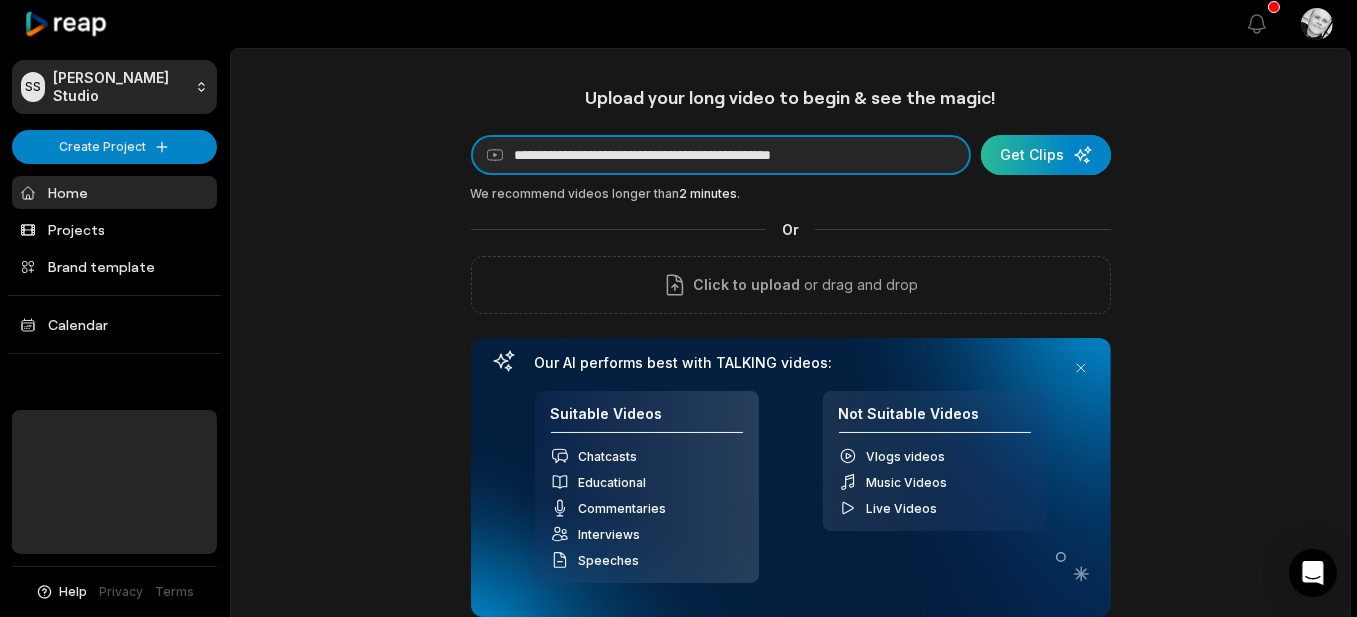 type on "**********" 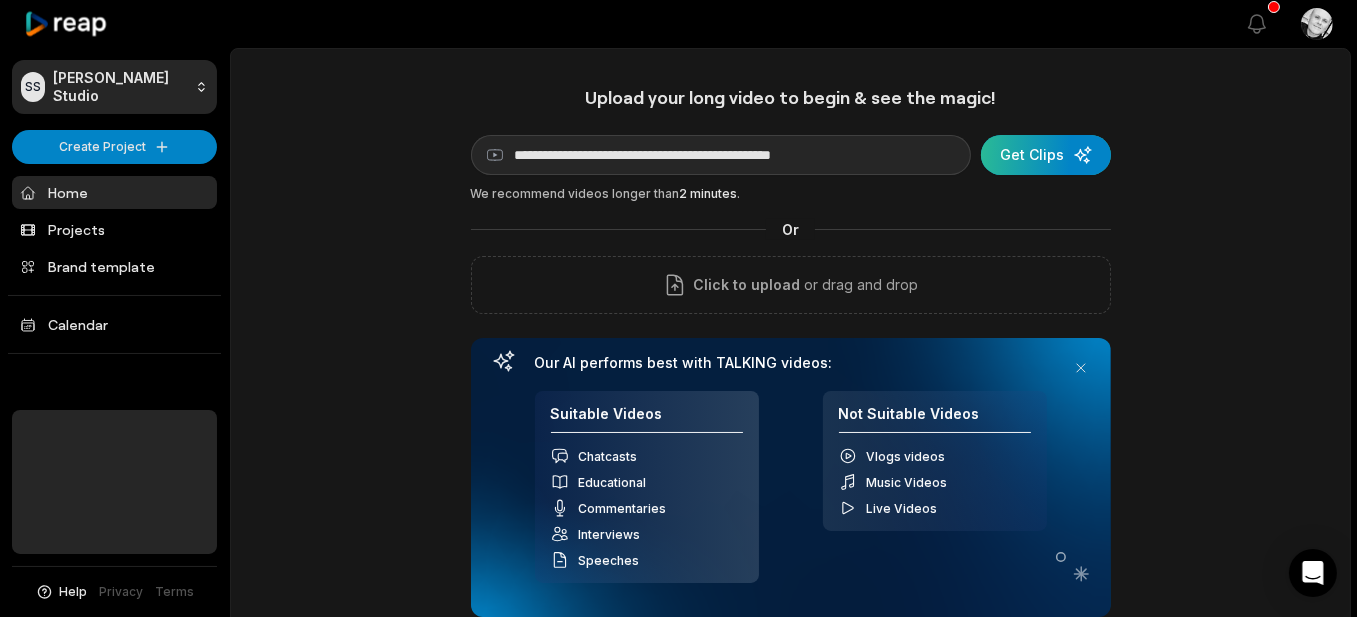 click at bounding box center (1046, 155) 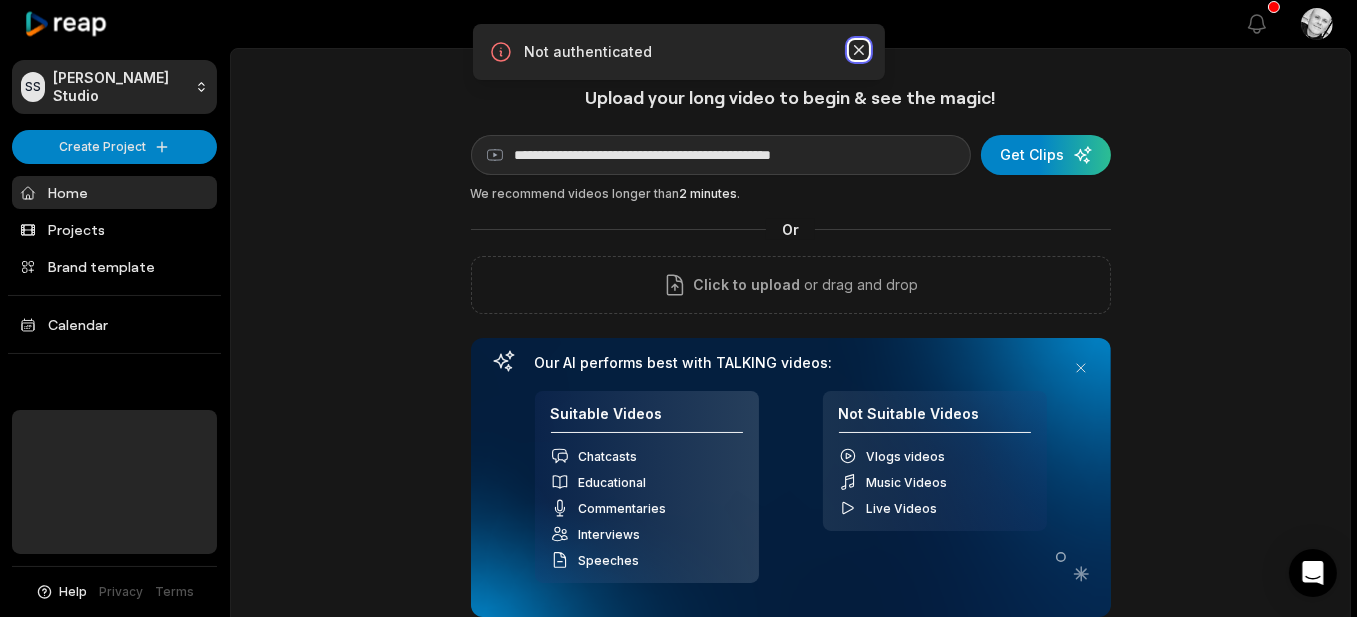 click 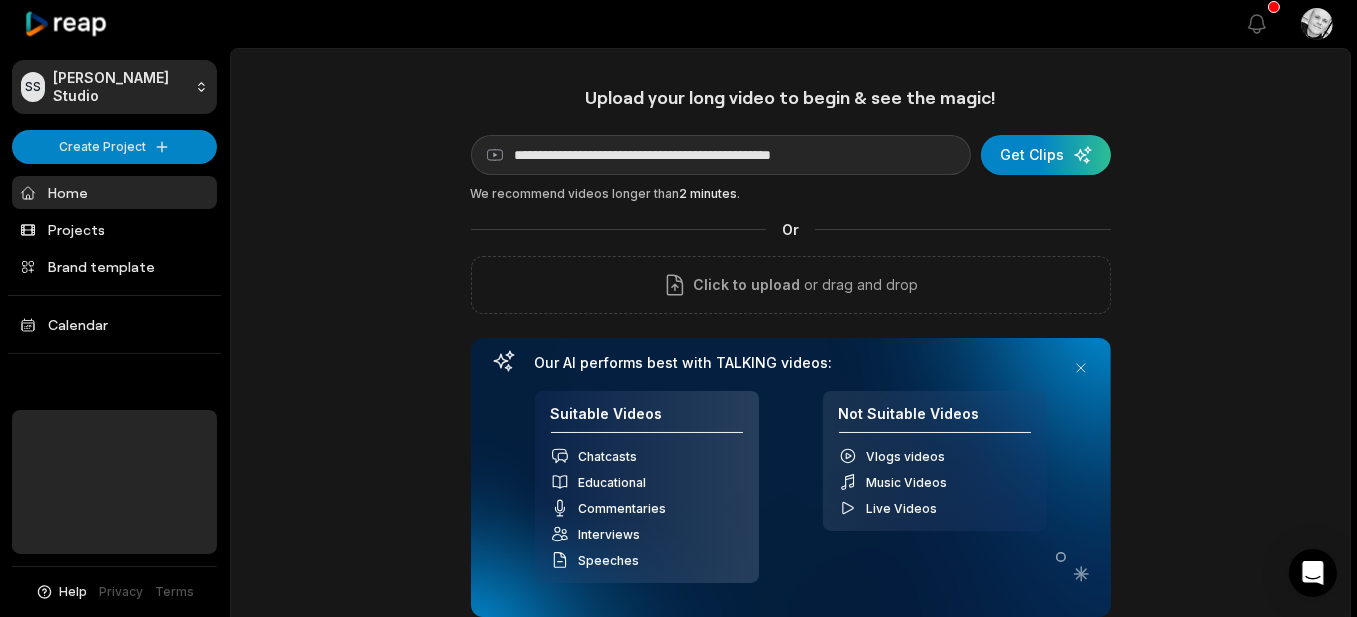 click on "**********" at bounding box center (790, 427) 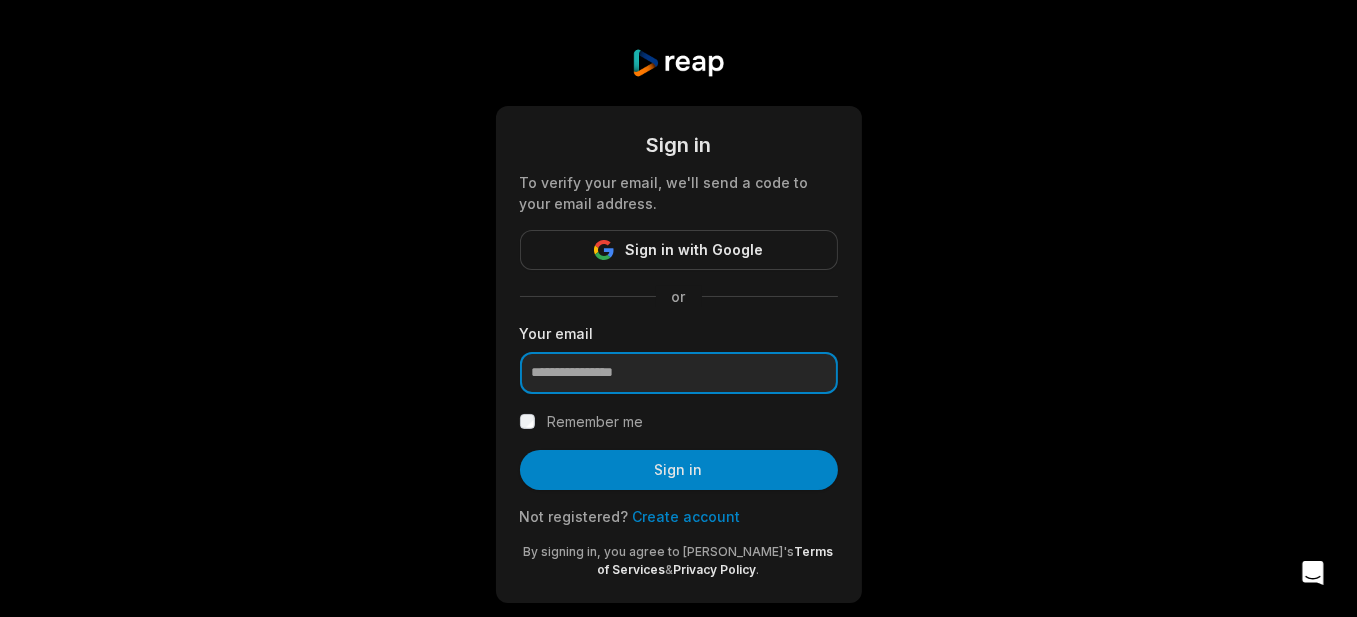 click at bounding box center (679, 373) 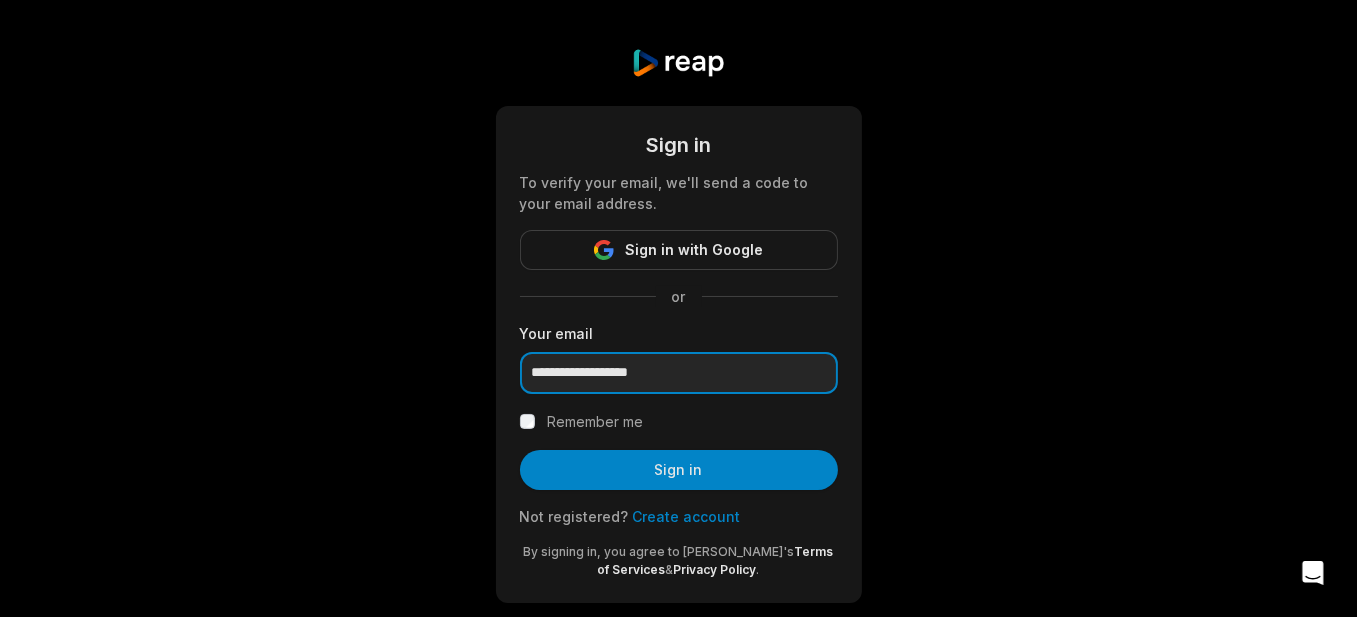 type on "**********" 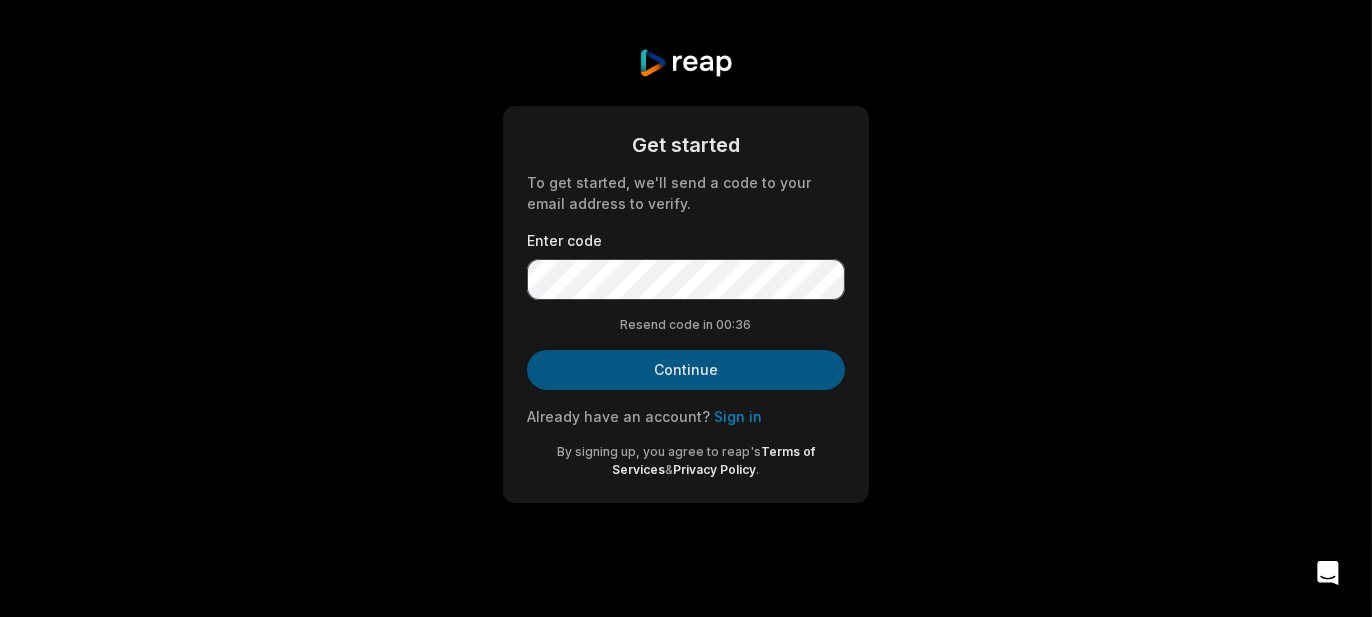 click on "Continue" at bounding box center [686, 370] 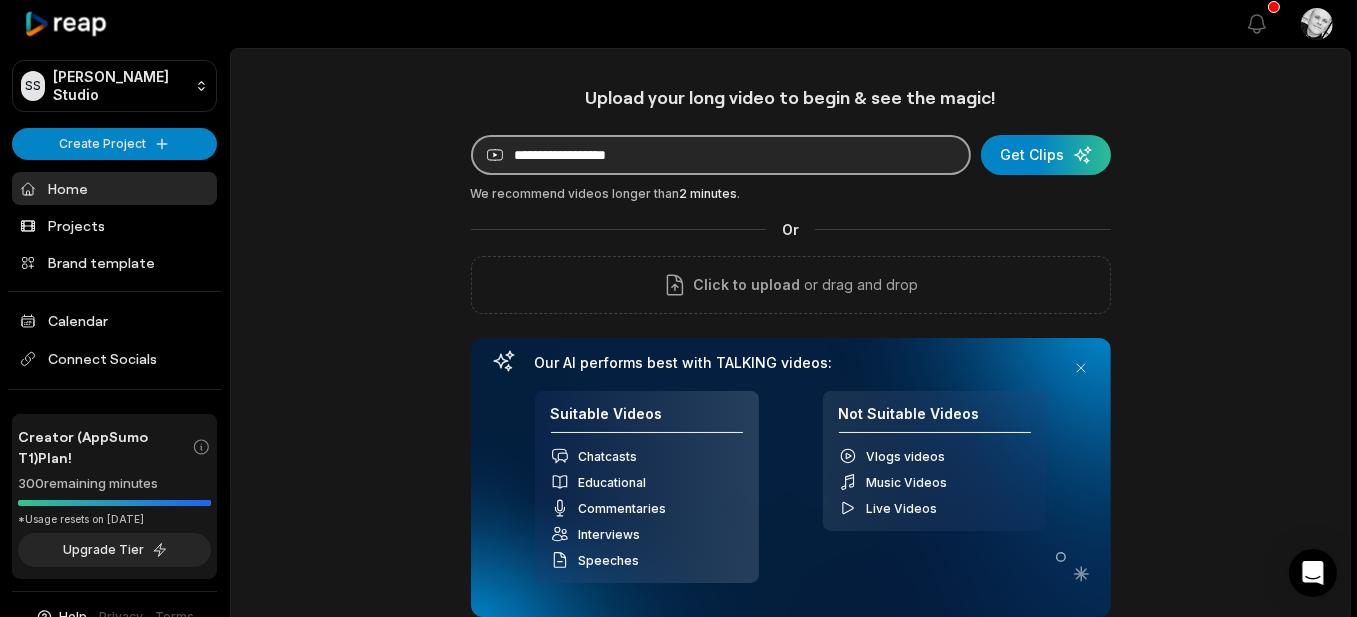 click at bounding box center [721, 155] 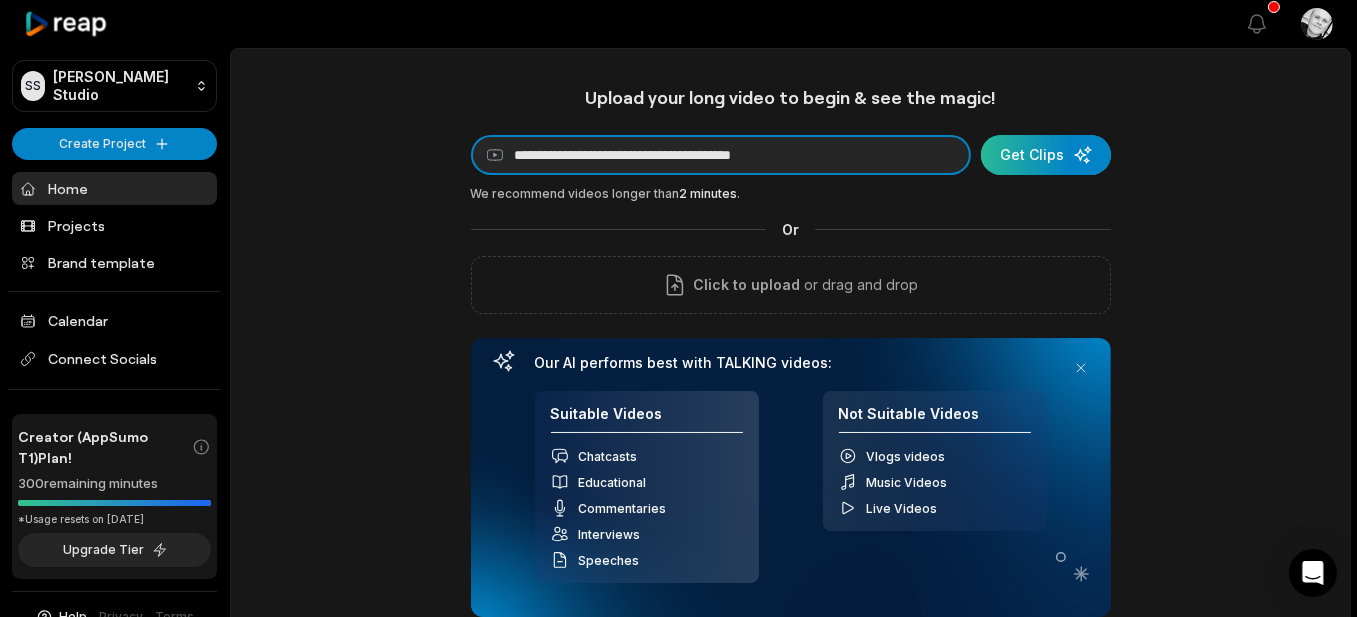 type on "**********" 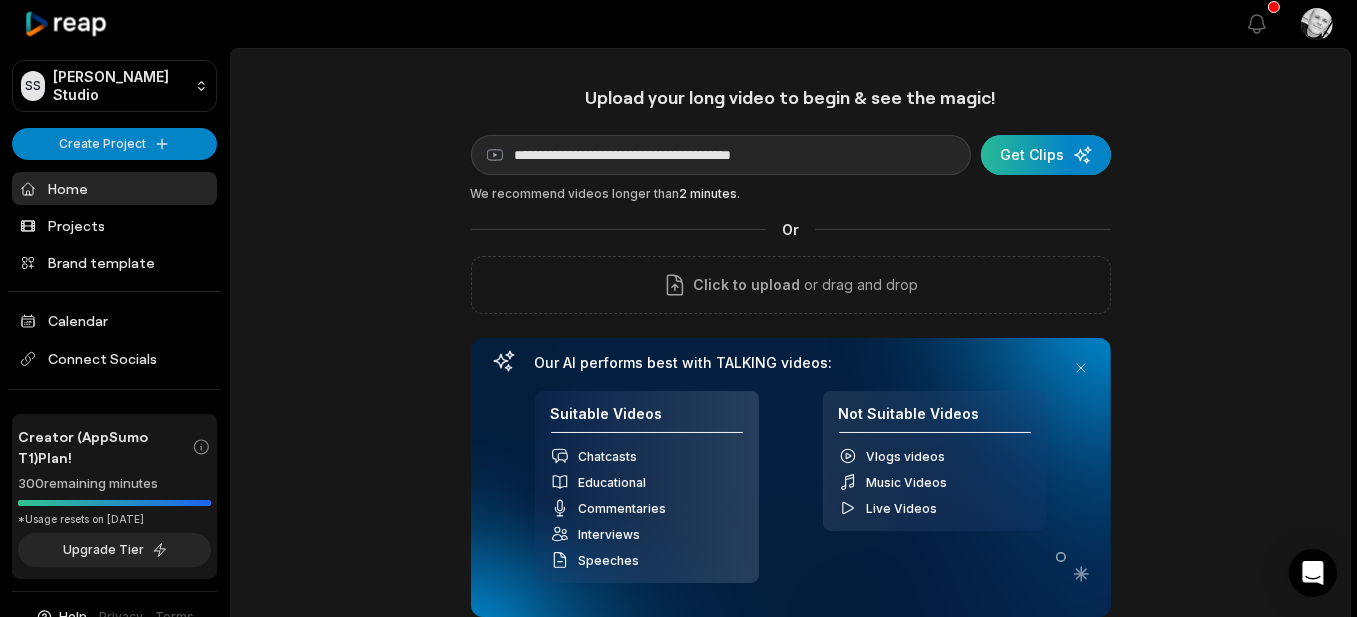 click at bounding box center (1046, 155) 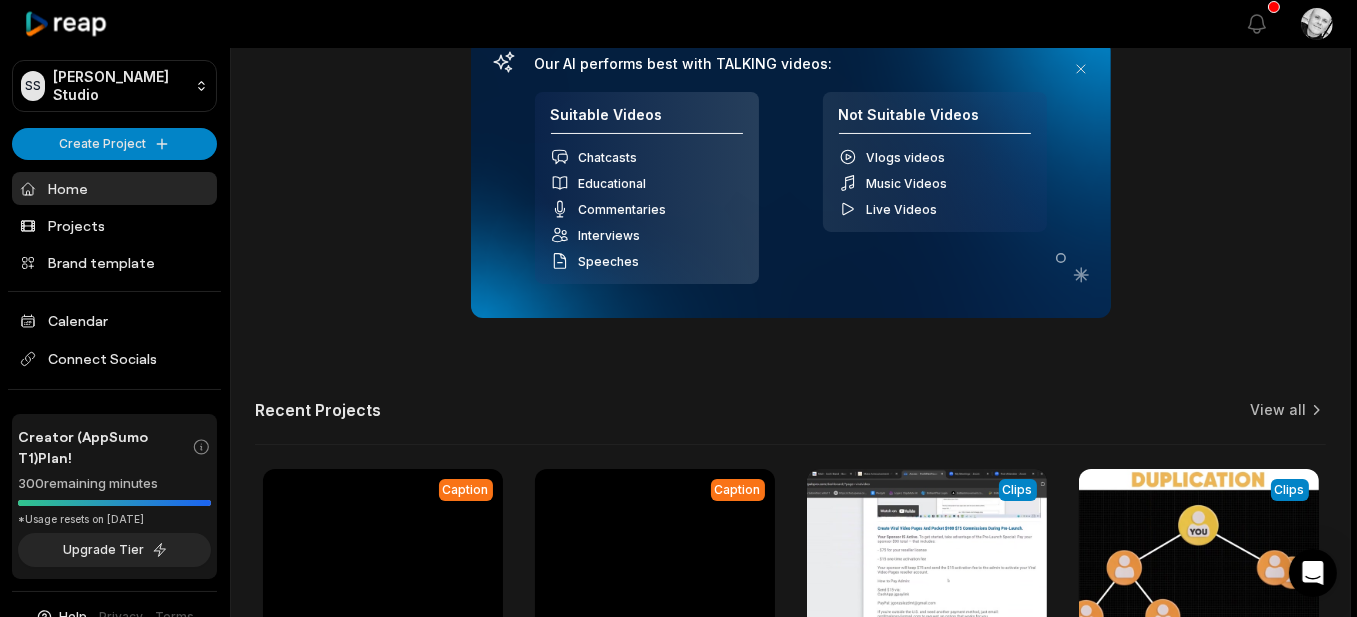 scroll, scrollTop: 300, scrollLeft: 0, axis: vertical 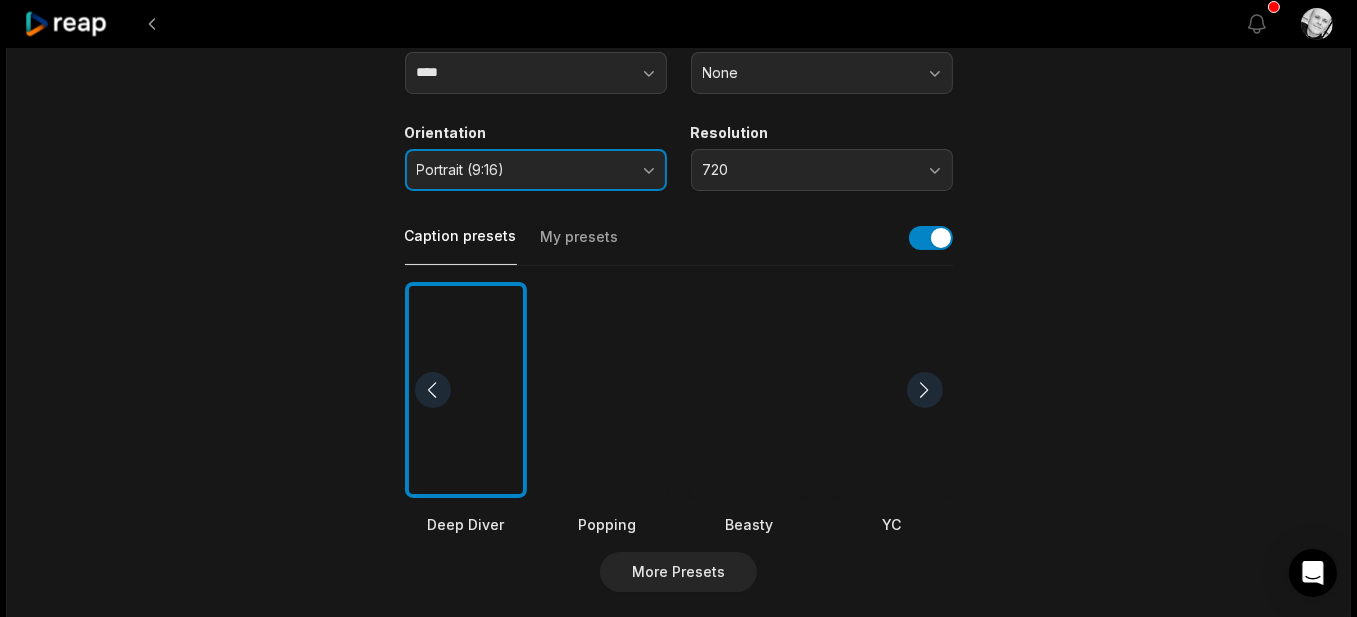 click on "Portrait (9:16)" at bounding box center (536, 170) 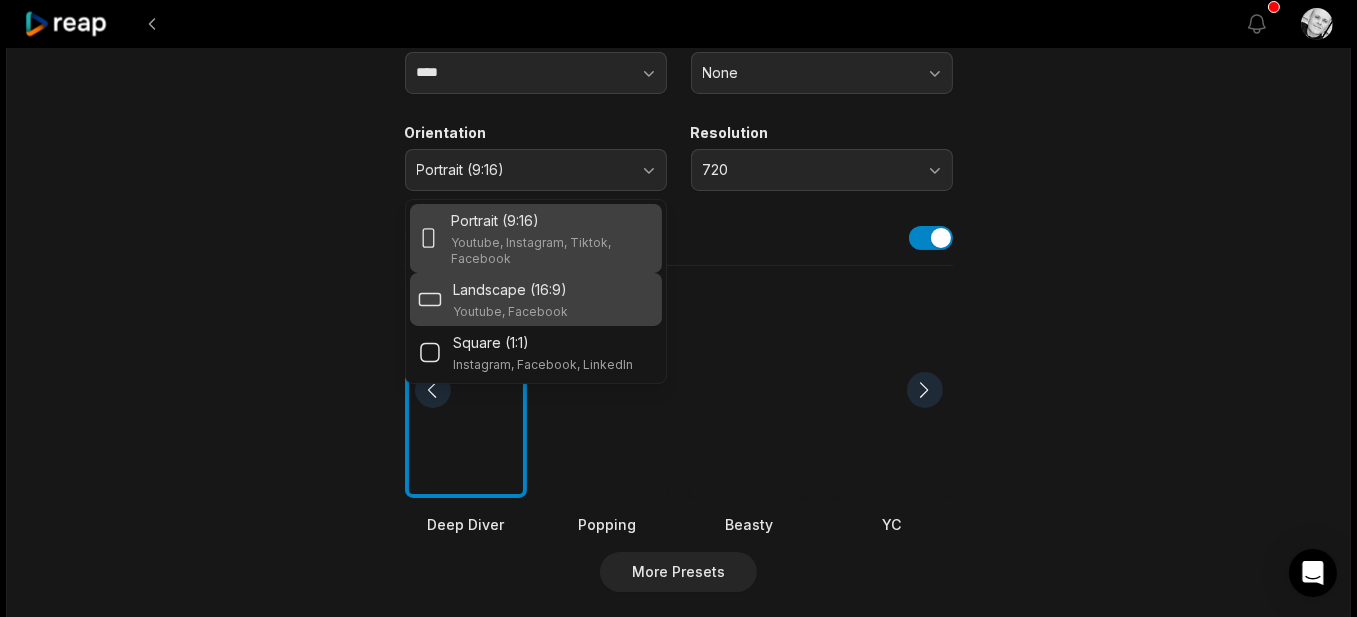 click on "Landscape (16:9)" at bounding box center (511, 289) 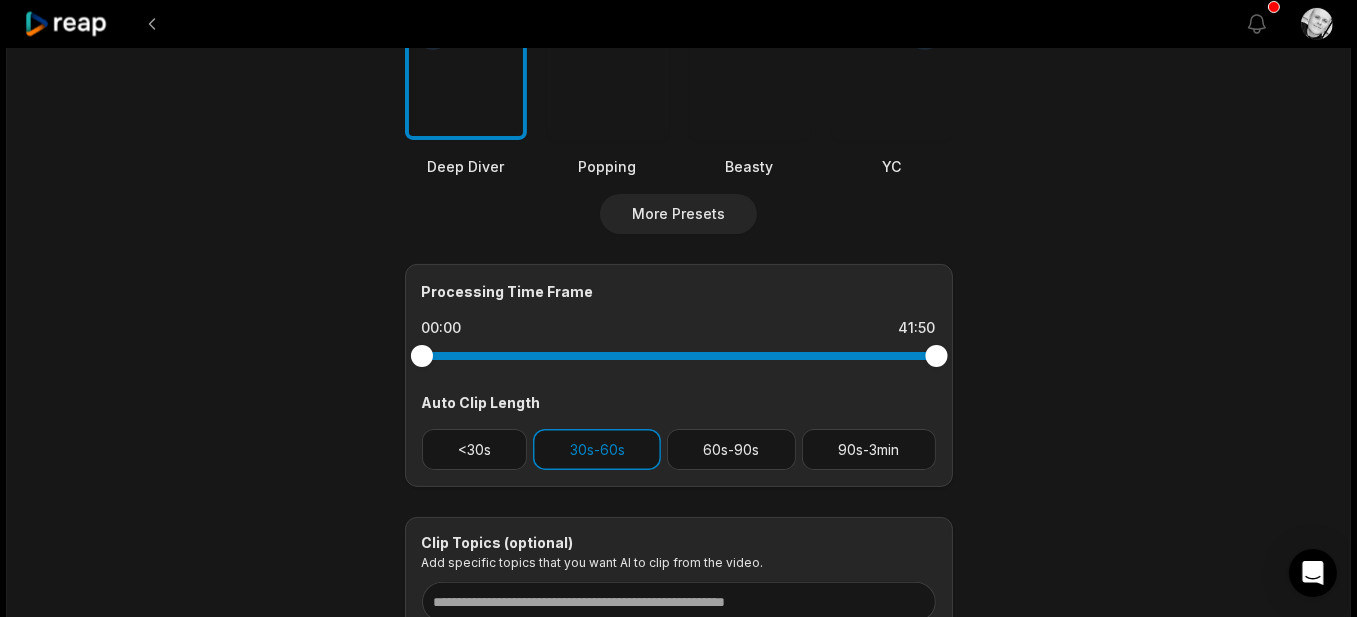 scroll, scrollTop: 700, scrollLeft: 0, axis: vertical 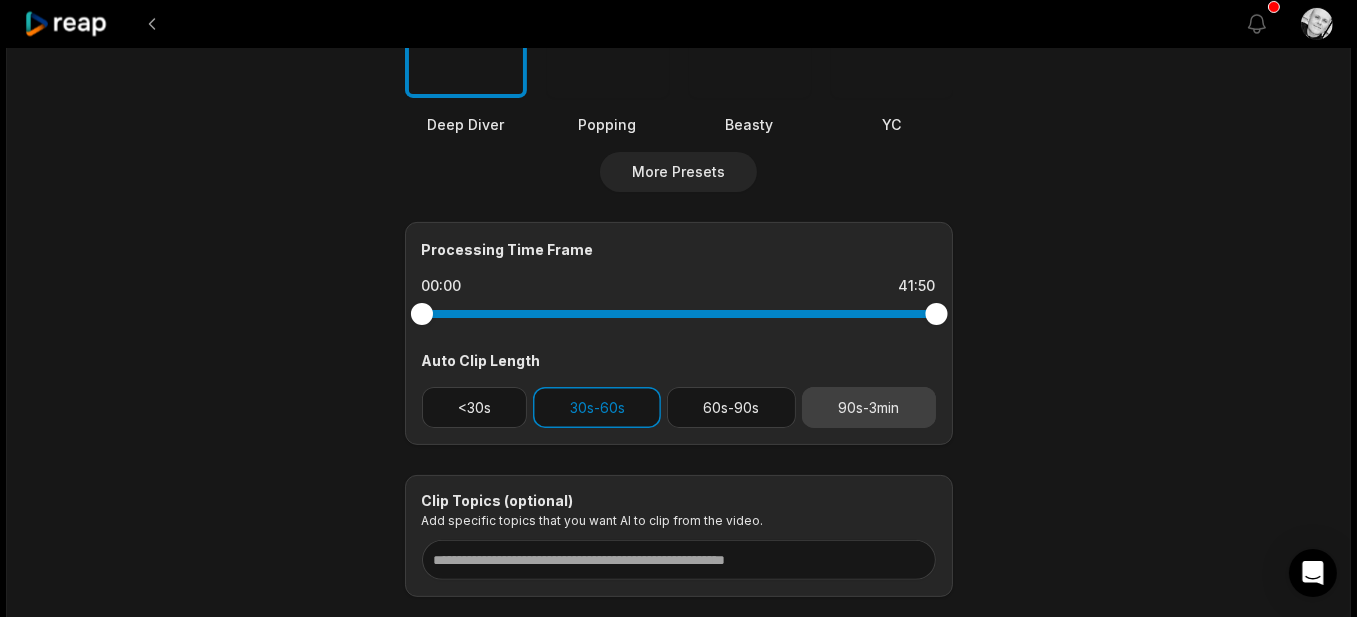 click on "90s-3min" at bounding box center [869, 407] 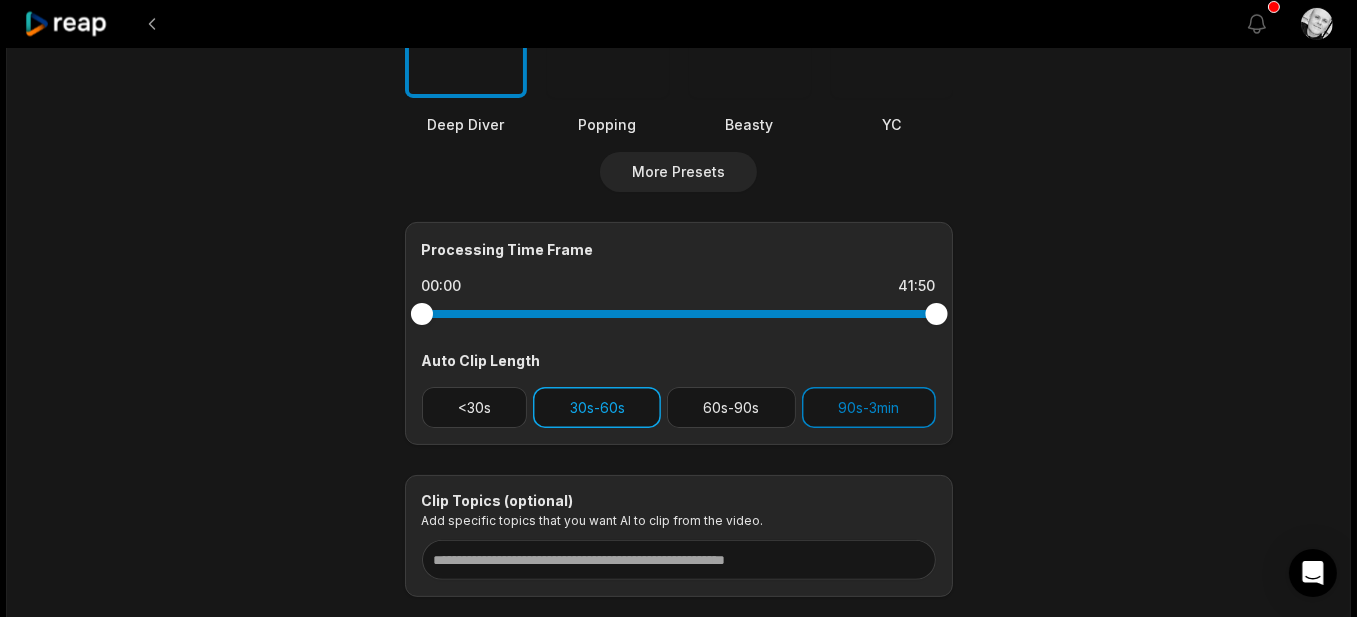 click on "30s-60s" at bounding box center (597, 407) 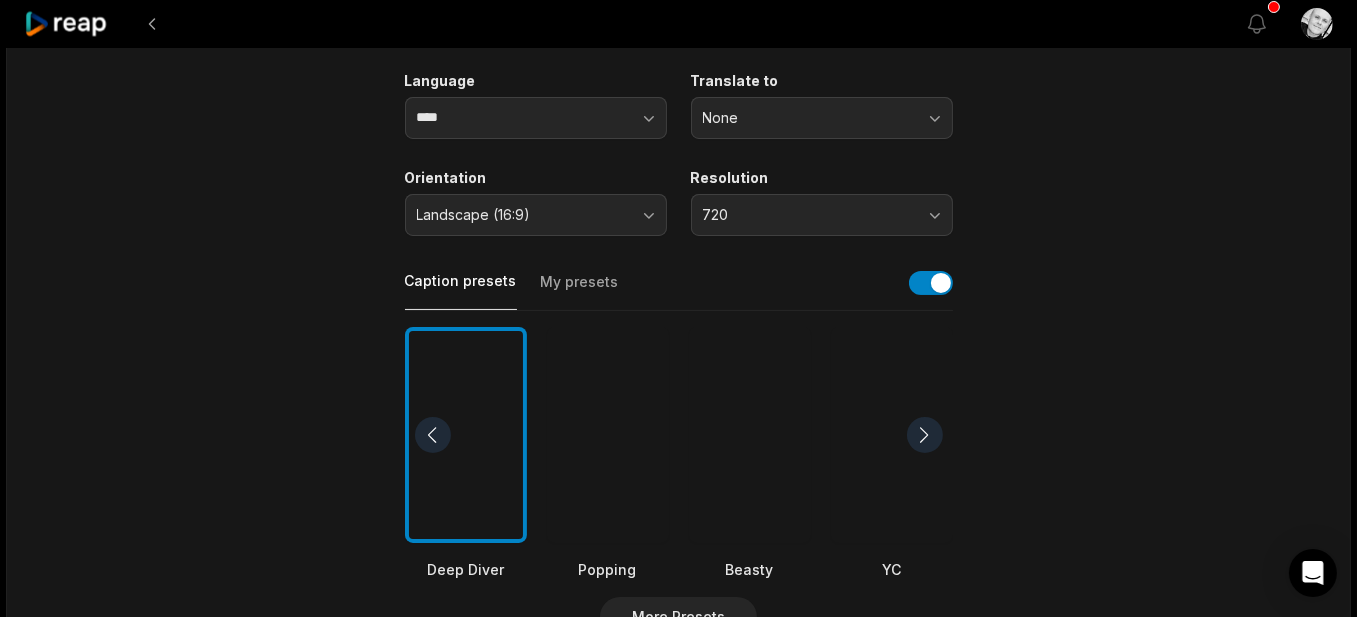 scroll, scrollTop: 0, scrollLeft: 0, axis: both 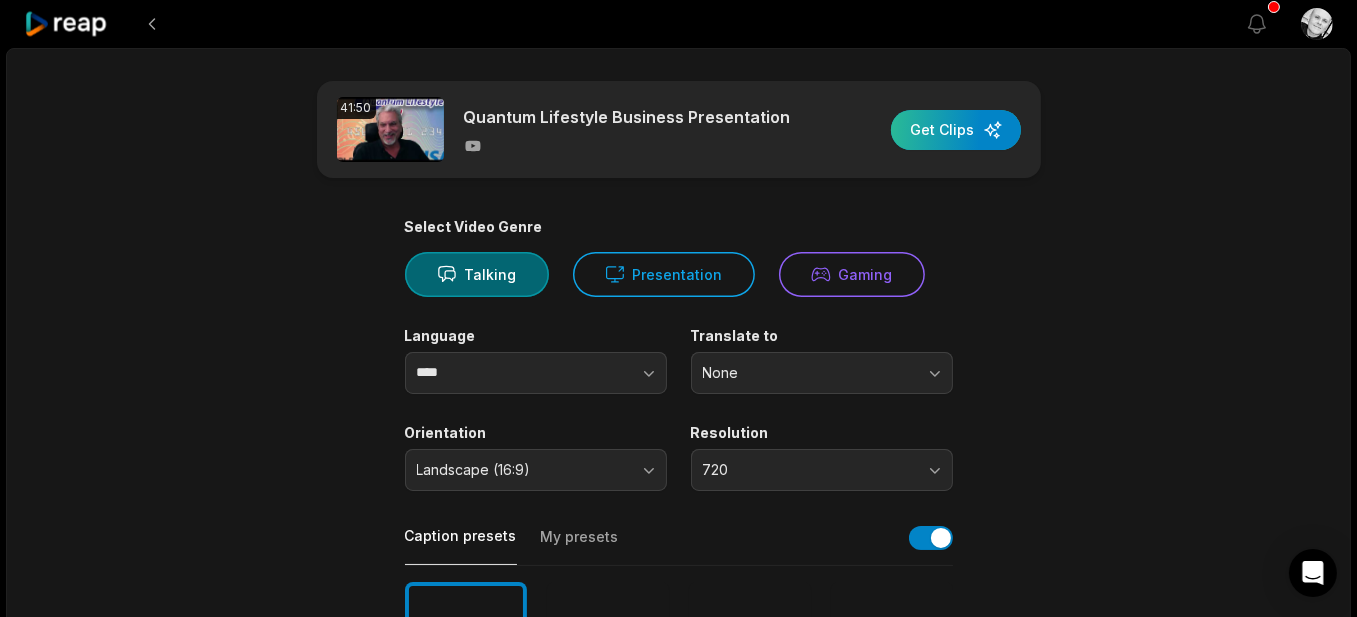 click at bounding box center [956, 130] 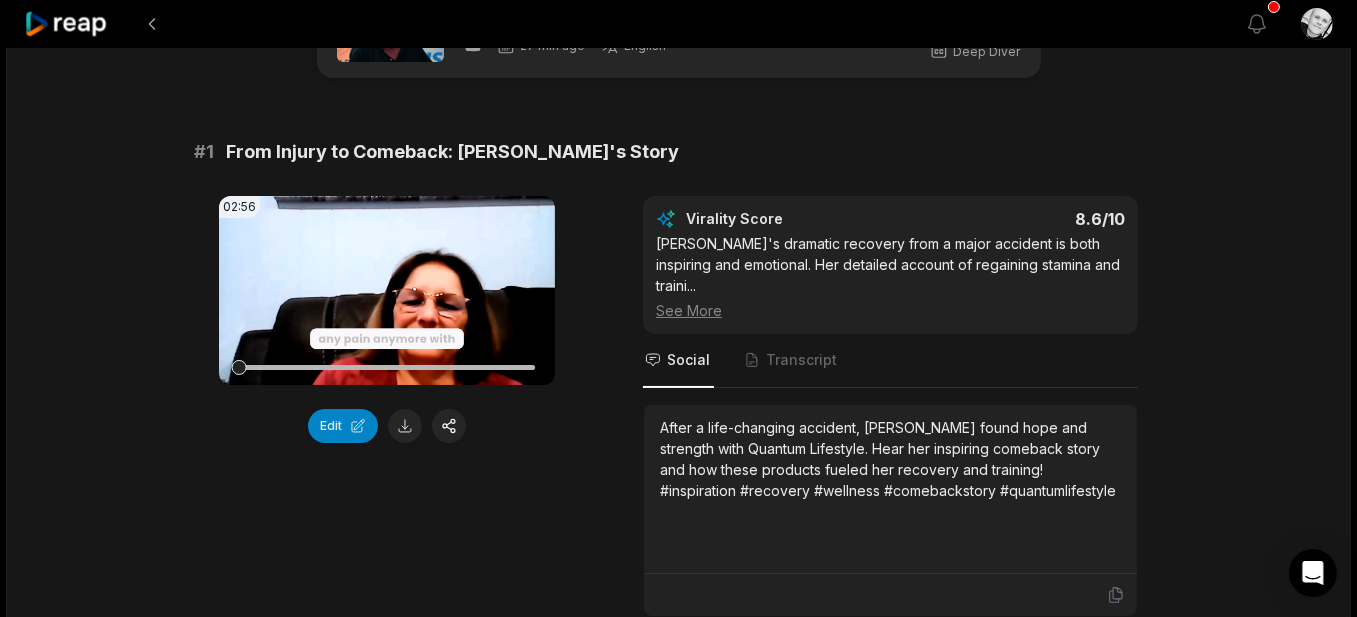 scroll, scrollTop: 200, scrollLeft: 0, axis: vertical 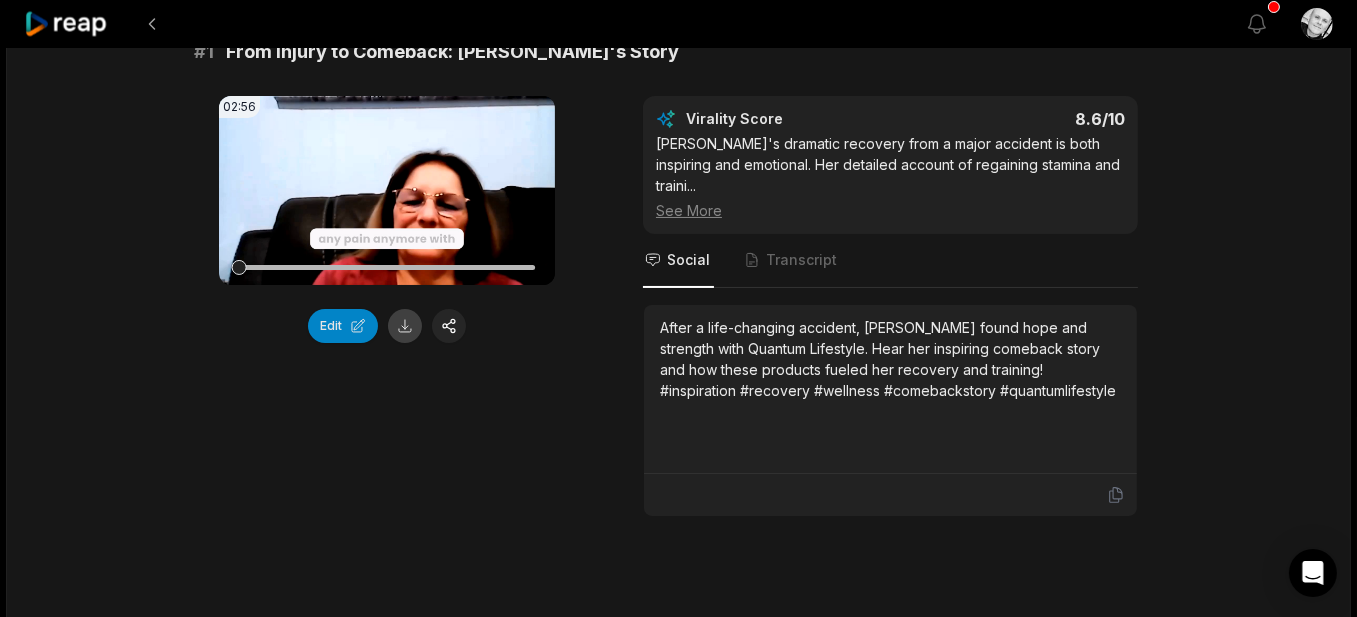 click at bounding box center (405, 326) 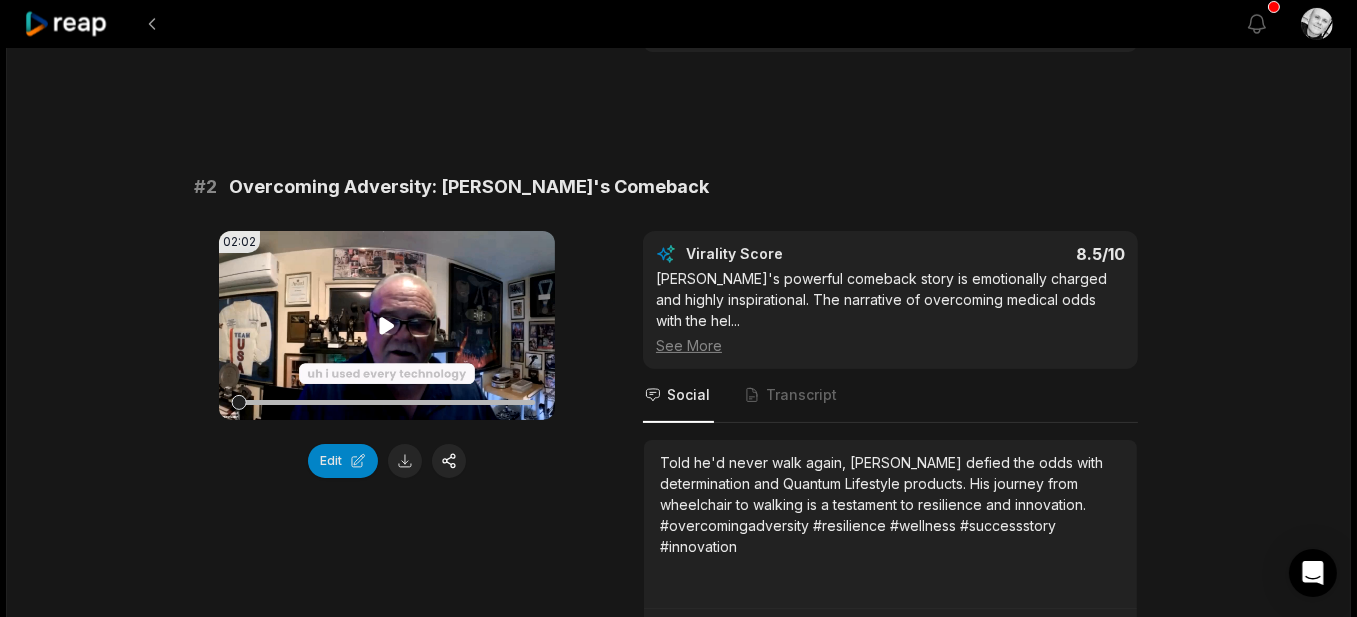 scroll, scrollTop: 800, scrollLeft: 0, axis: vertical 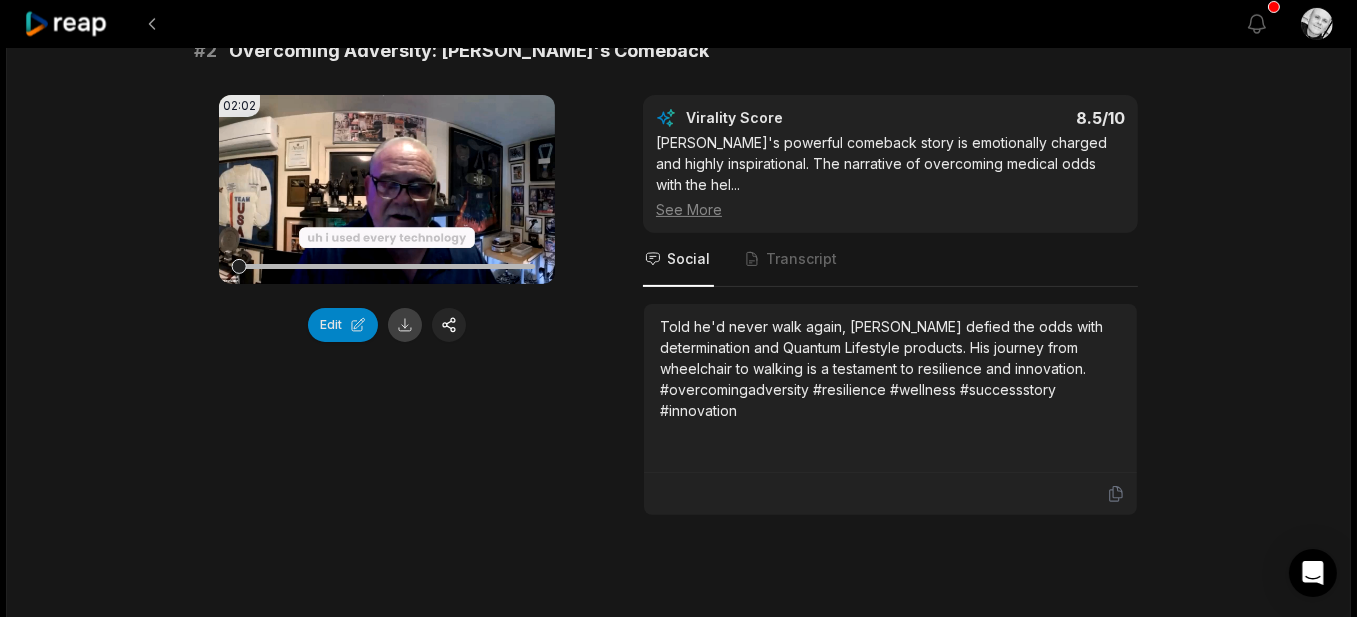 click at bounding box center [405, 325] 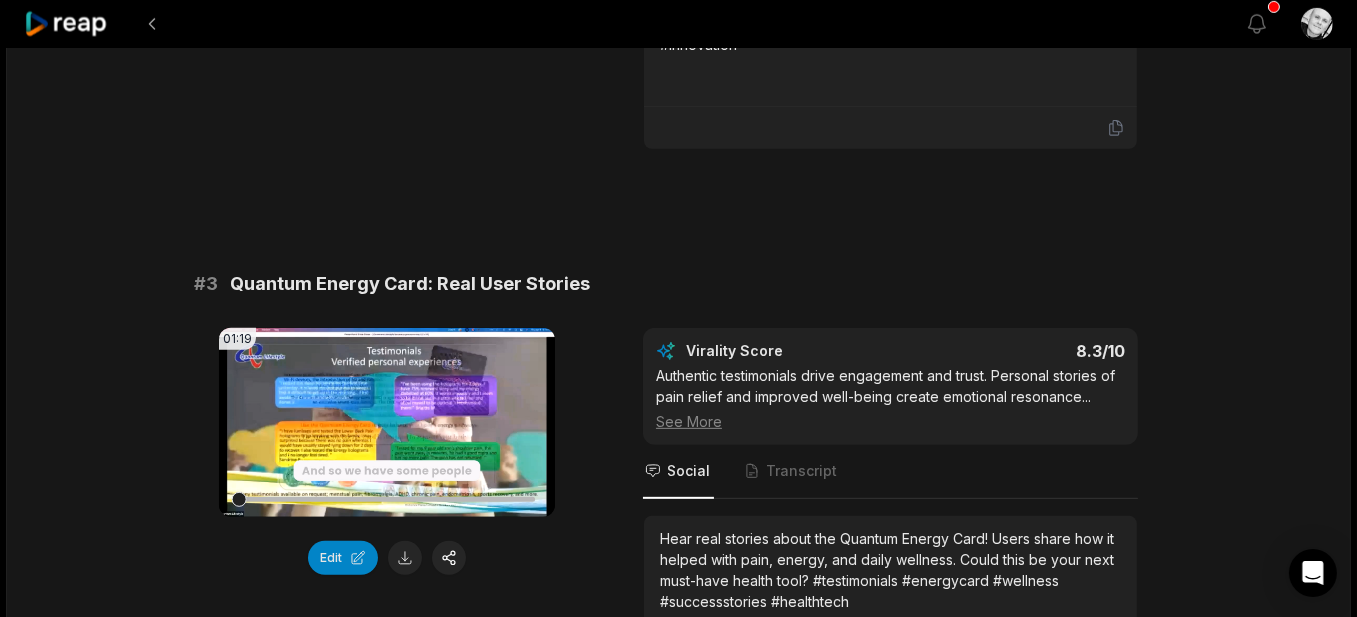 scroll, scrollTop: 1200, scrollLeft: 0, axis: vertical 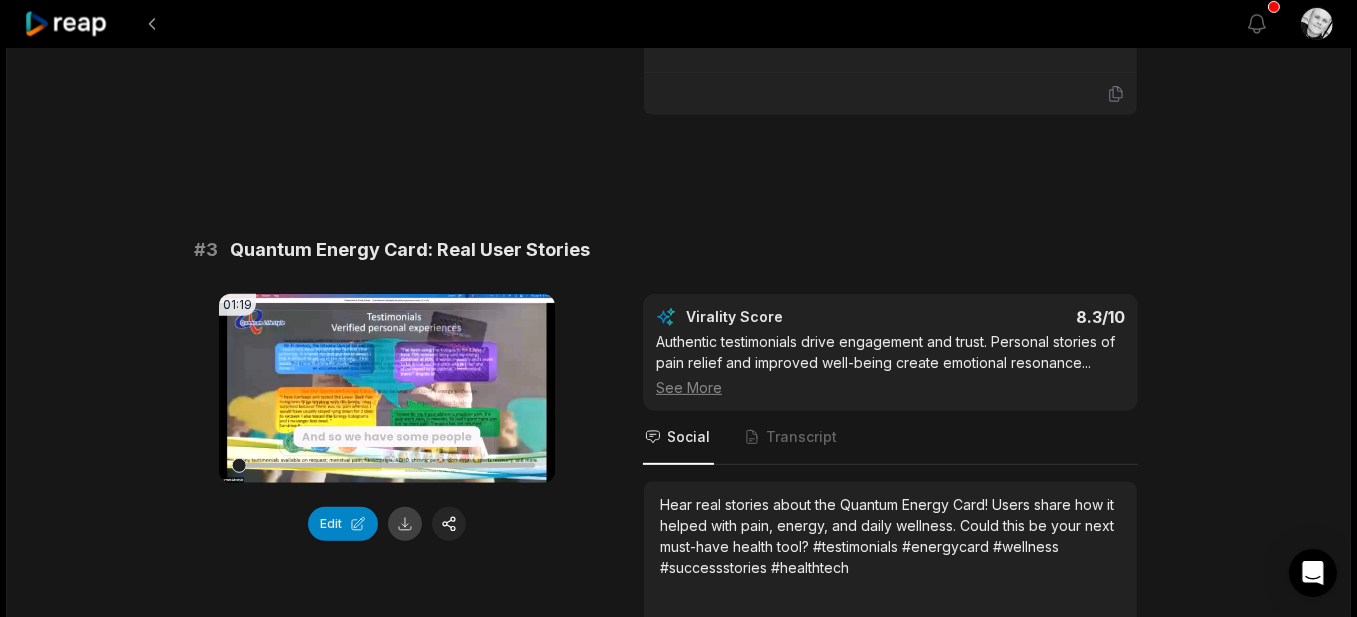 click at bounding box center (405, 524) 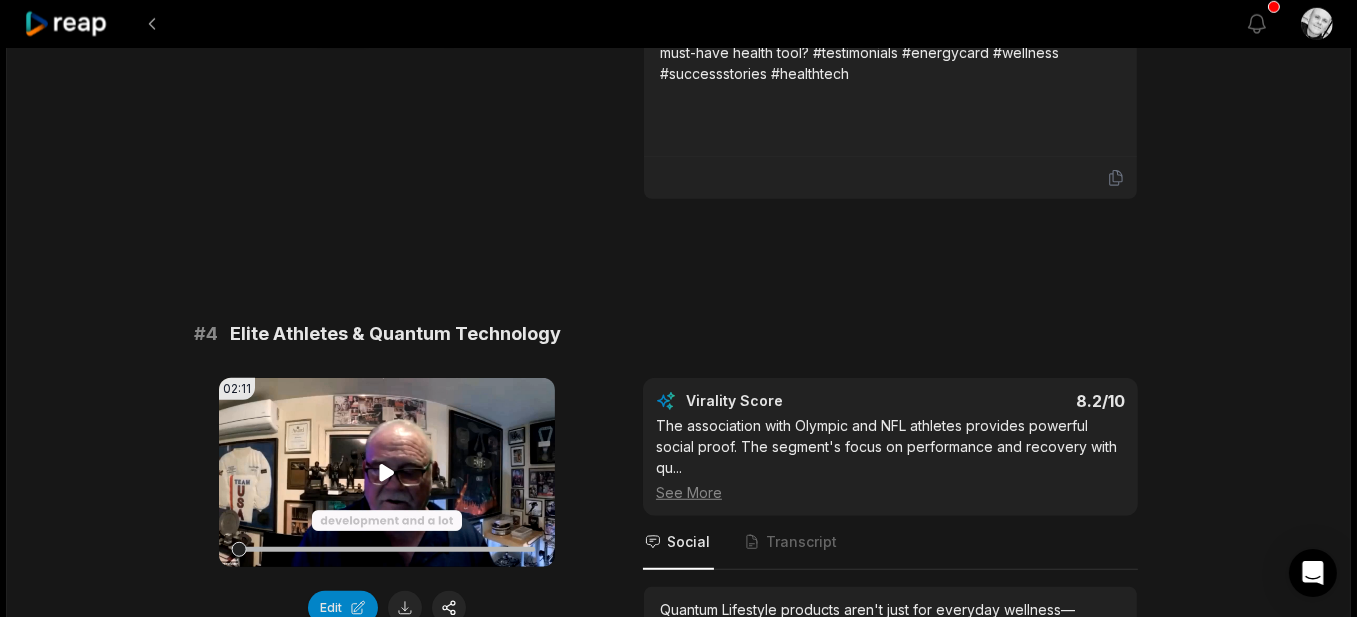scroll, scrollTop: 1700, scrollLeft: 0, axis: vertical 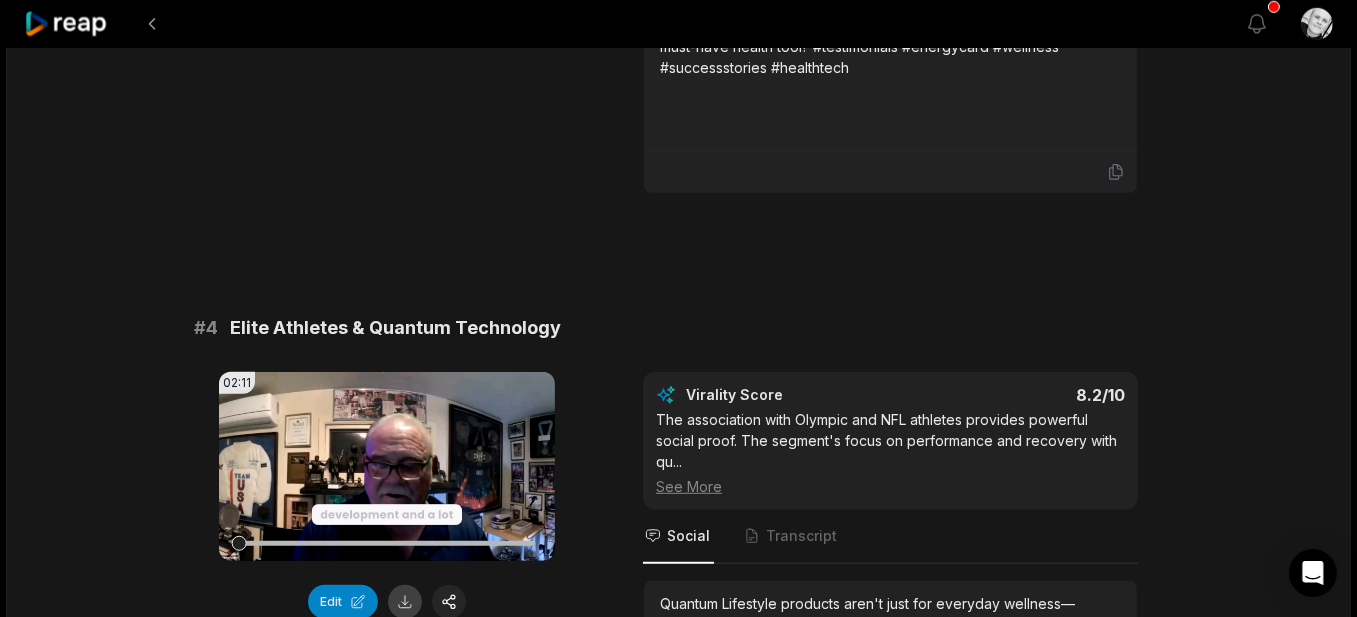 click at bounding box center [405, 602] 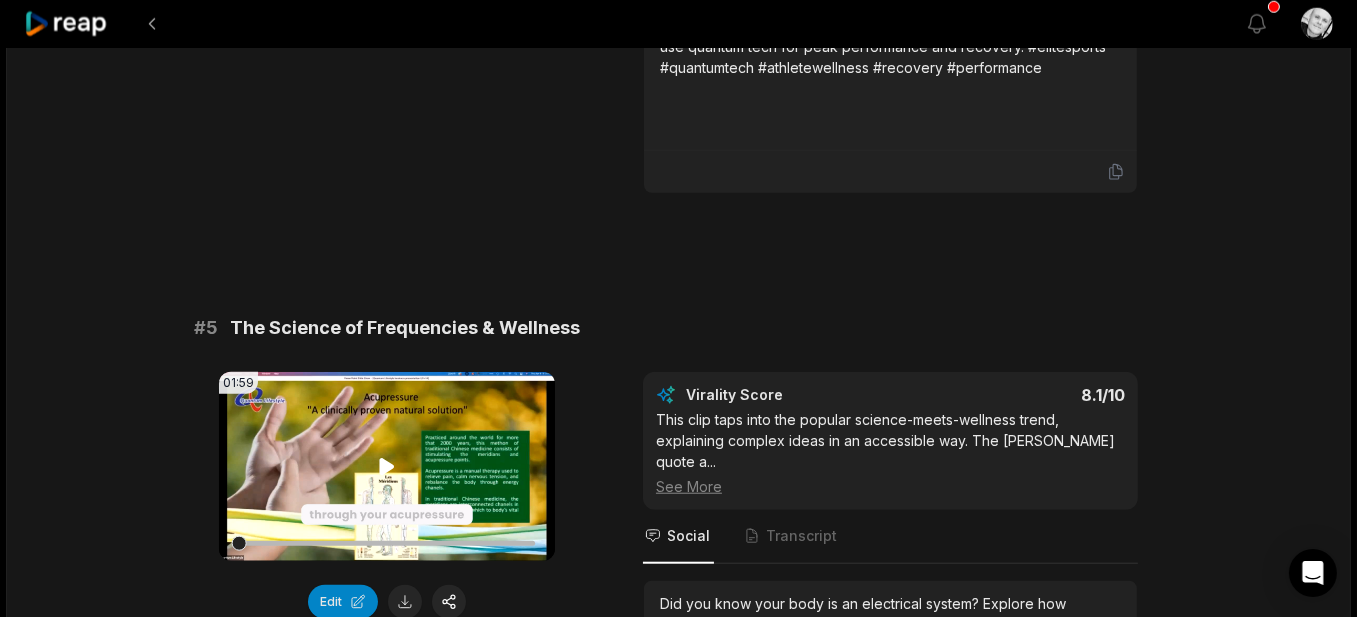 scroll, scrollTop: 2300, scrollLeft: 0, axis: vertical 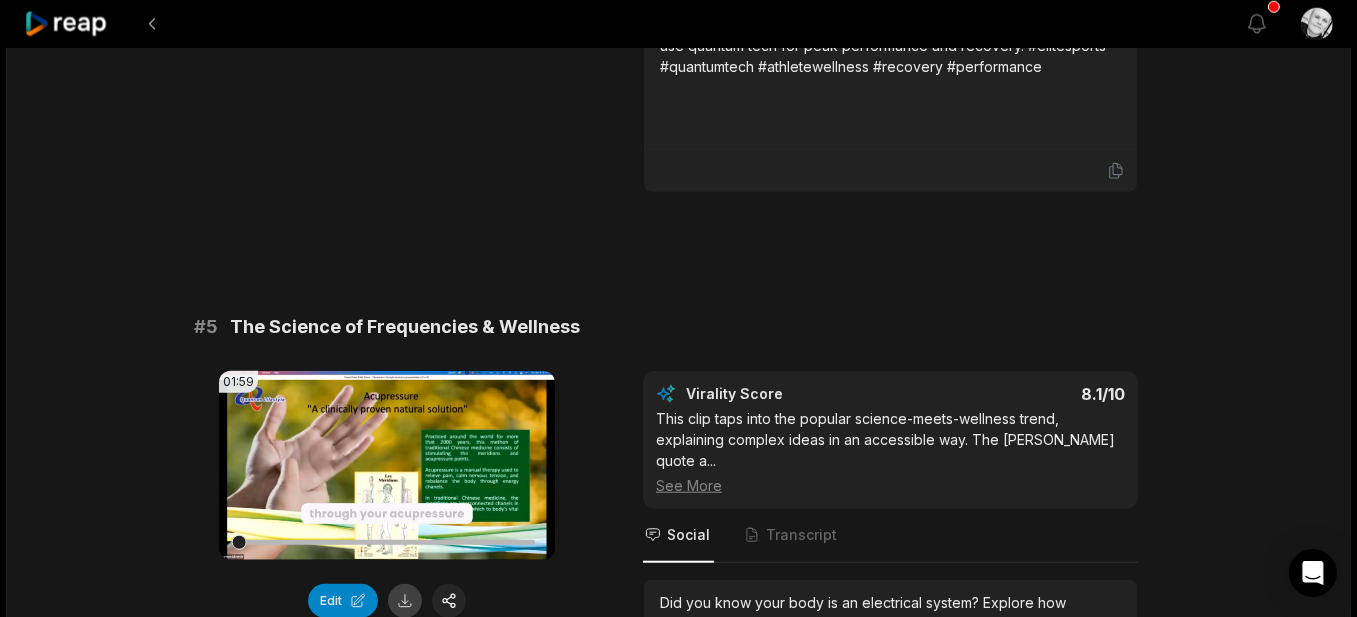 click at bounding box center [405, 601] 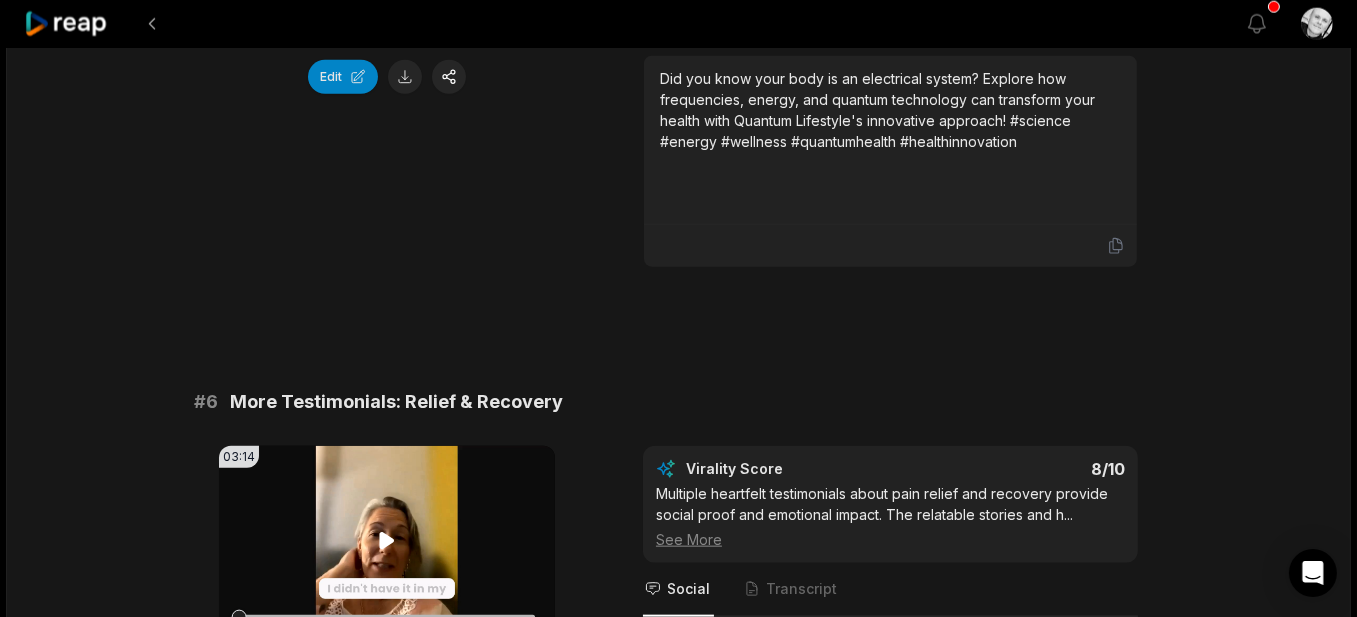 scroll, scrollTop: 2900, scrollLeft: 0, axis: vertical 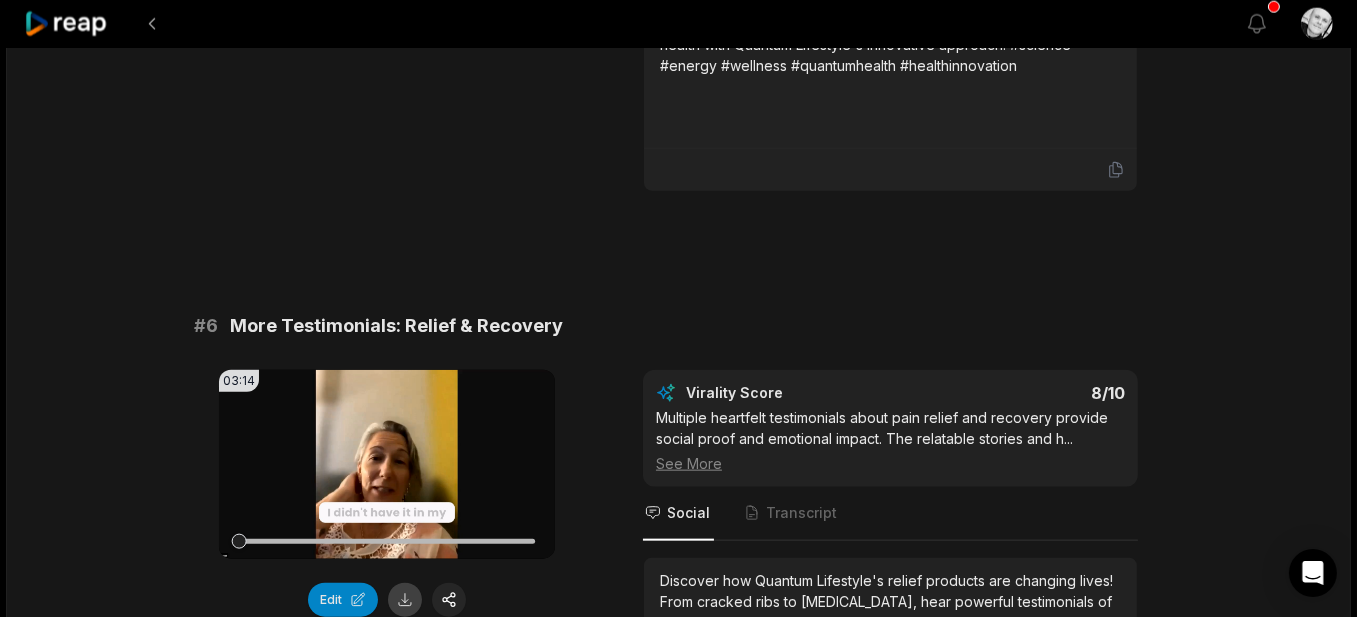 click at bounding box center (405, 600) 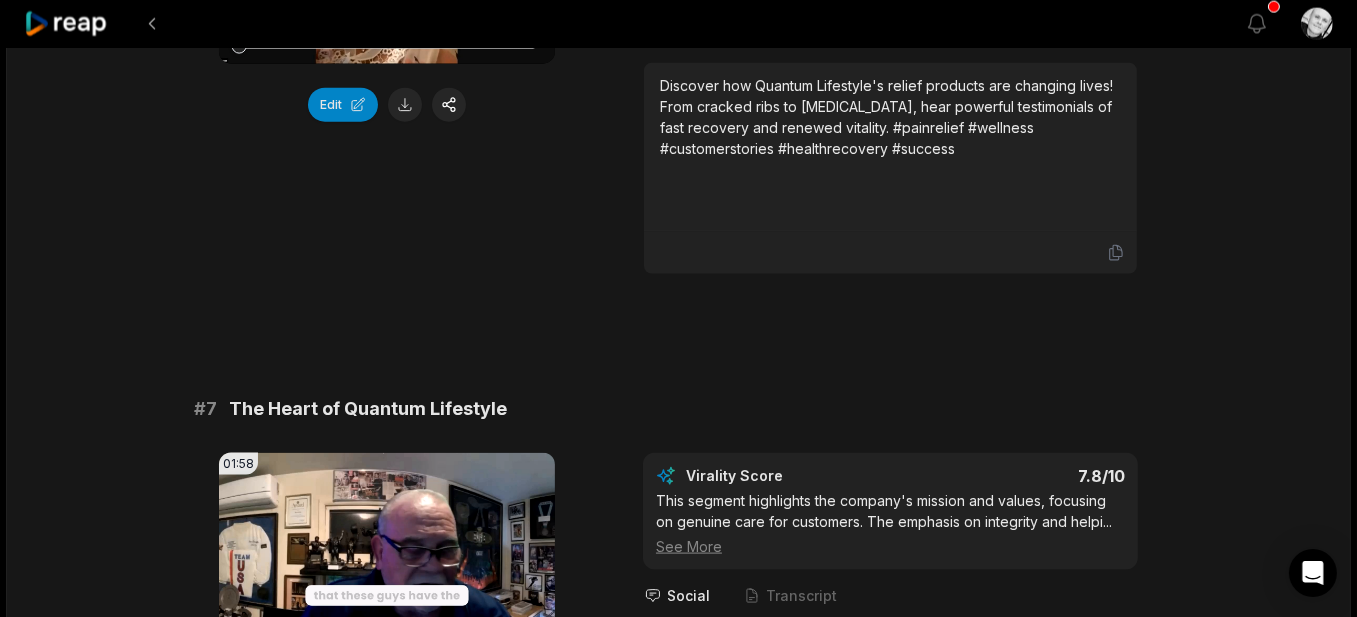 scroll, scrollTop: 3500, scrollLeft: 0, axis: vertical 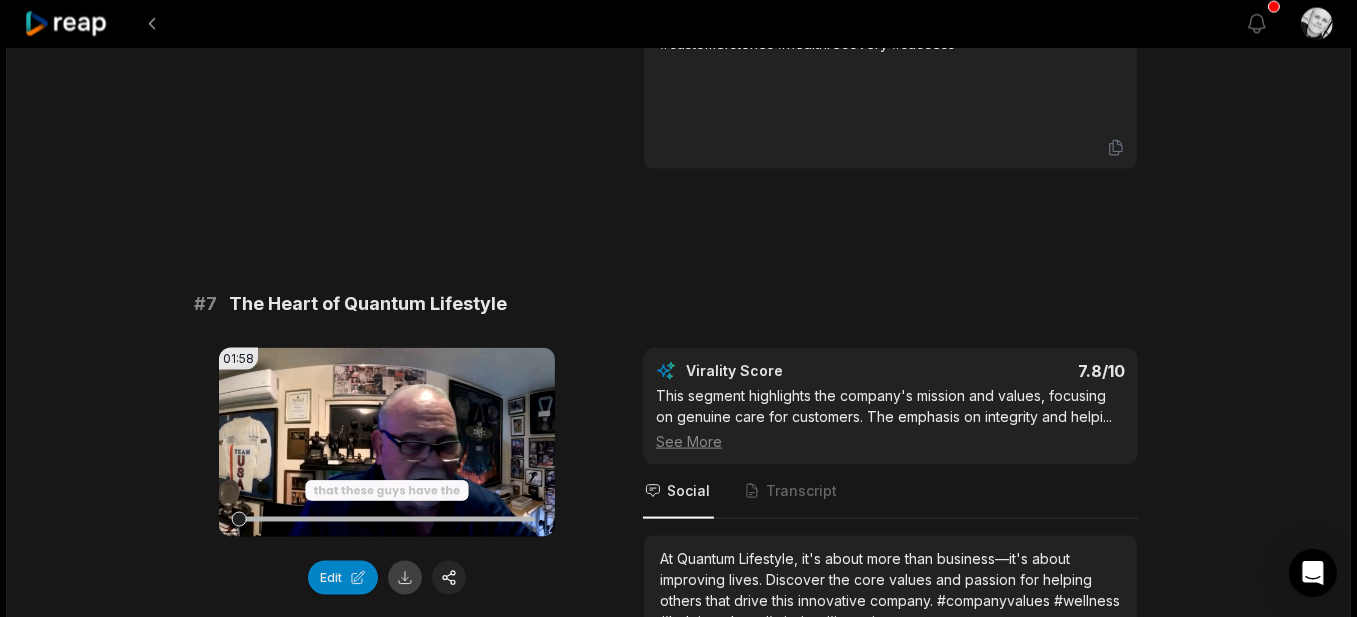 click at bounding box center (405, 578) 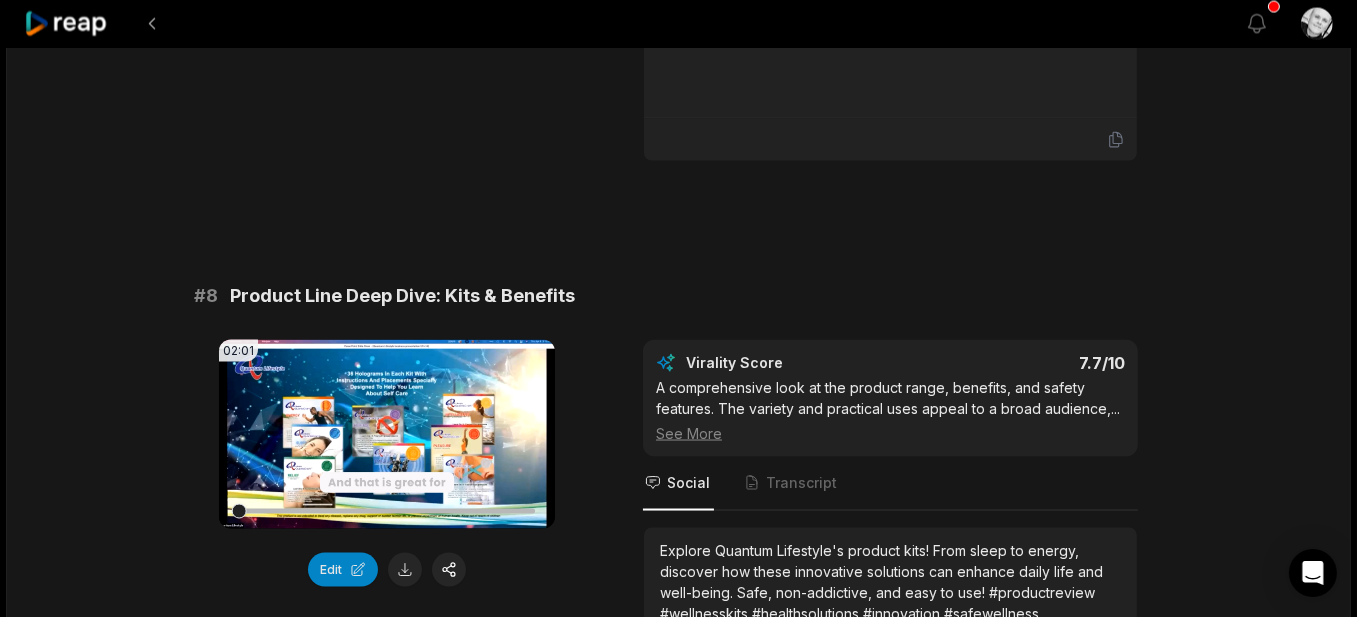 scroll, scrollTop: 4100, scrollLeft: 0, axis: vertical 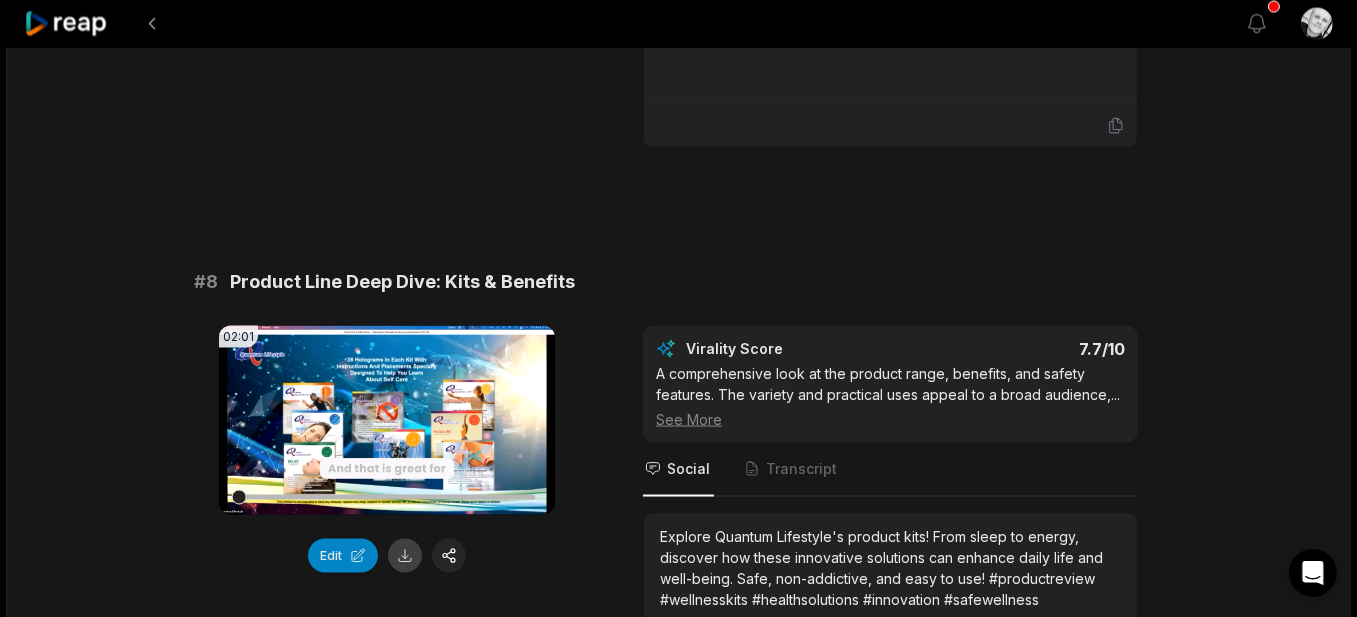 click at bounding box center [405, 556] 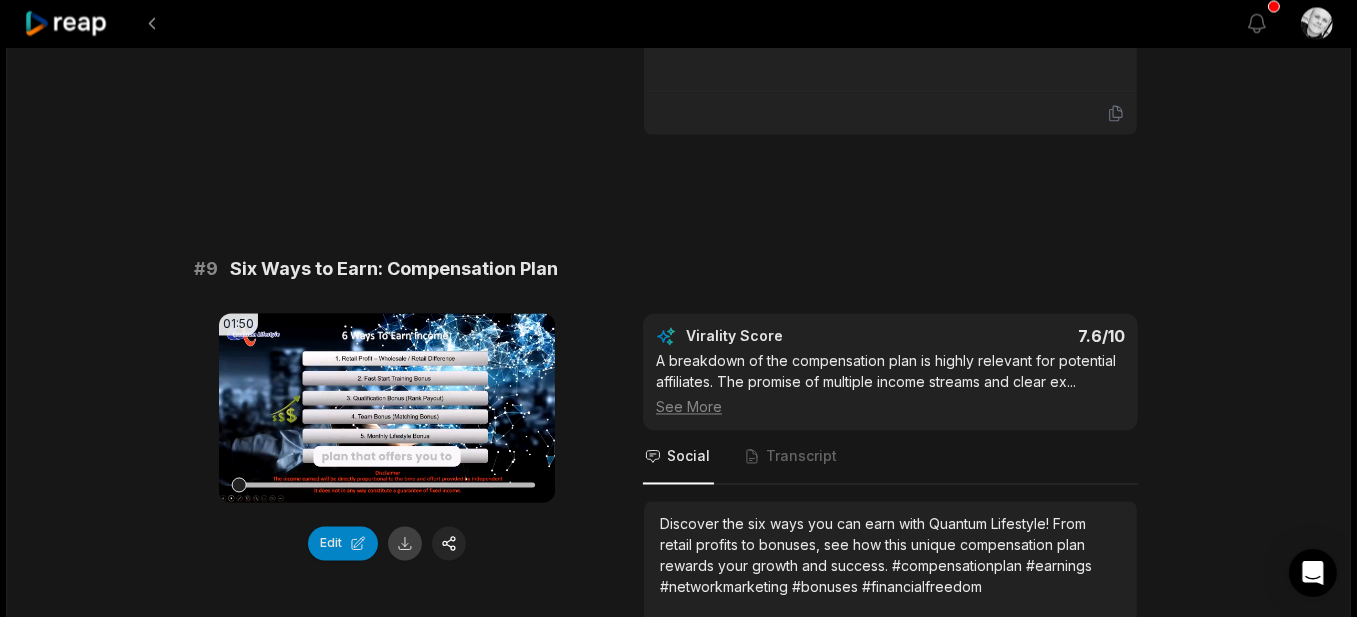 scroll, scrollTop: 4700, scrollLeft: 0, axis: vertical 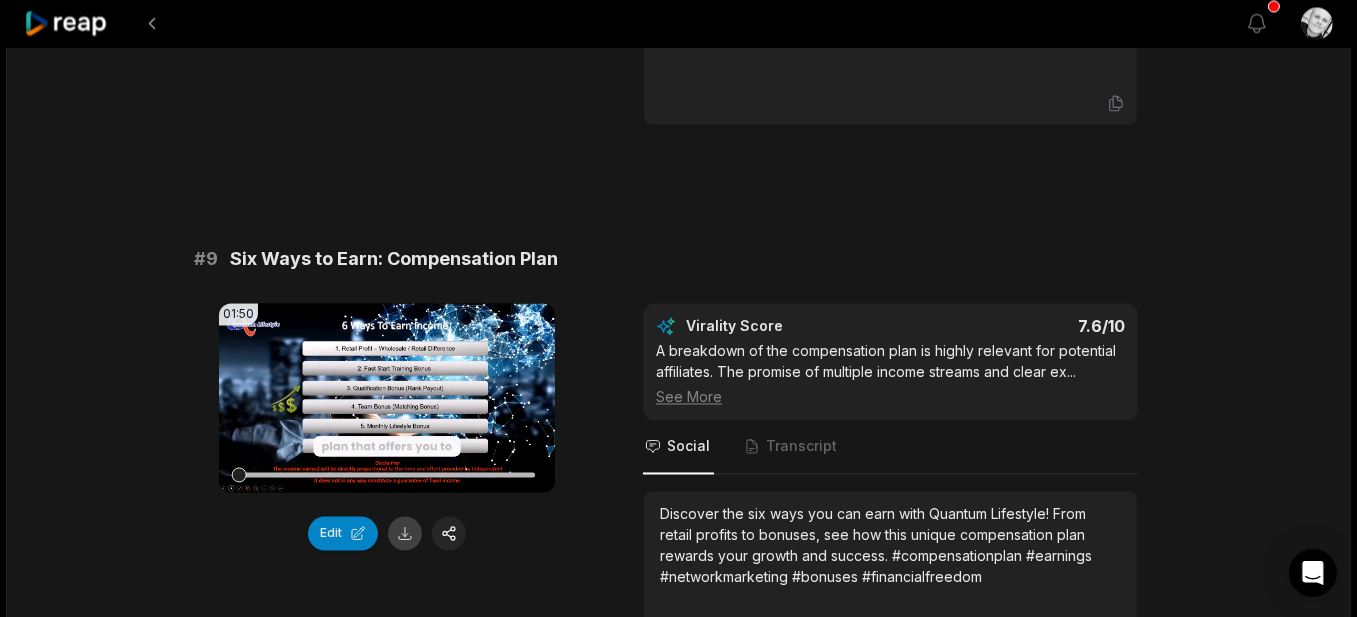 click at bounding box center (405, 534) 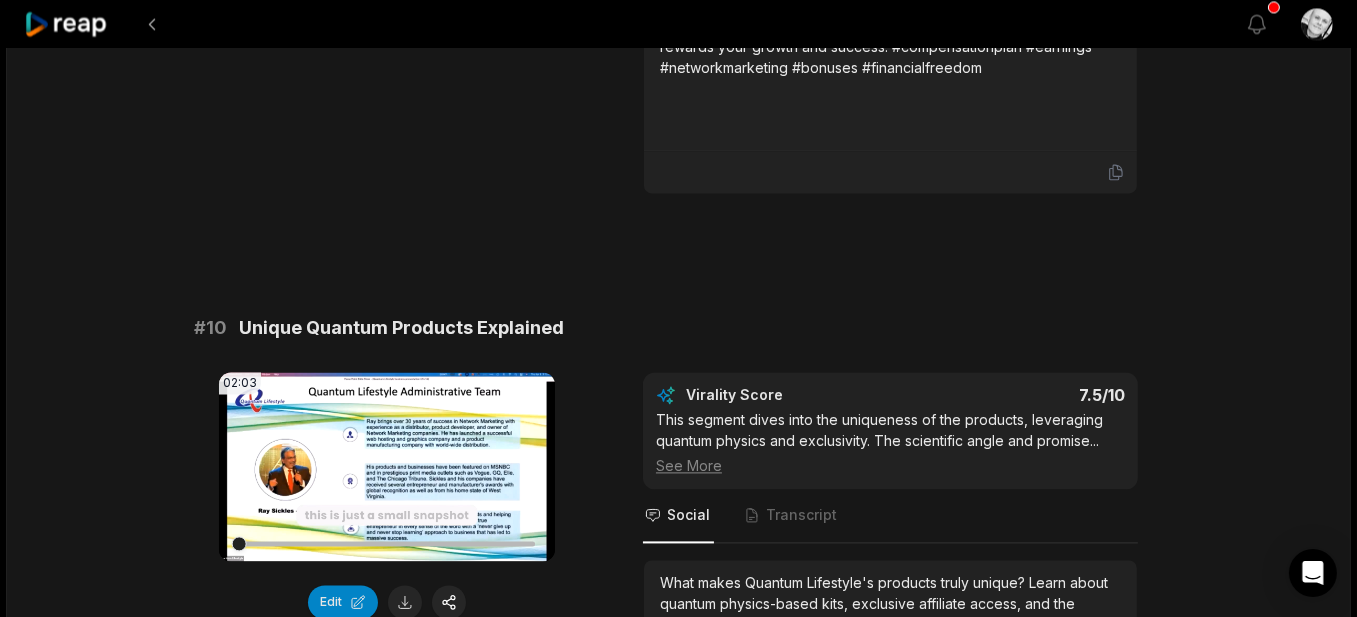 scroll, scrollTop: 5300, scrollLeft: 0, axis: vertical 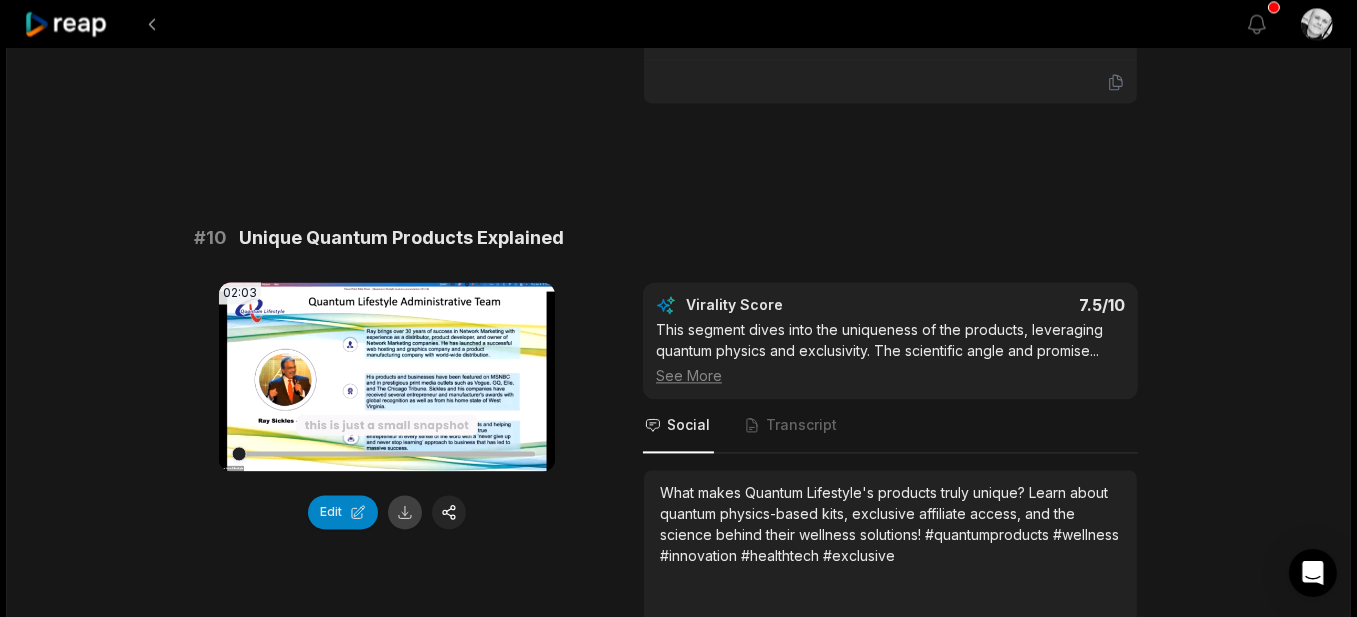 click at bounding box center (405, 512) 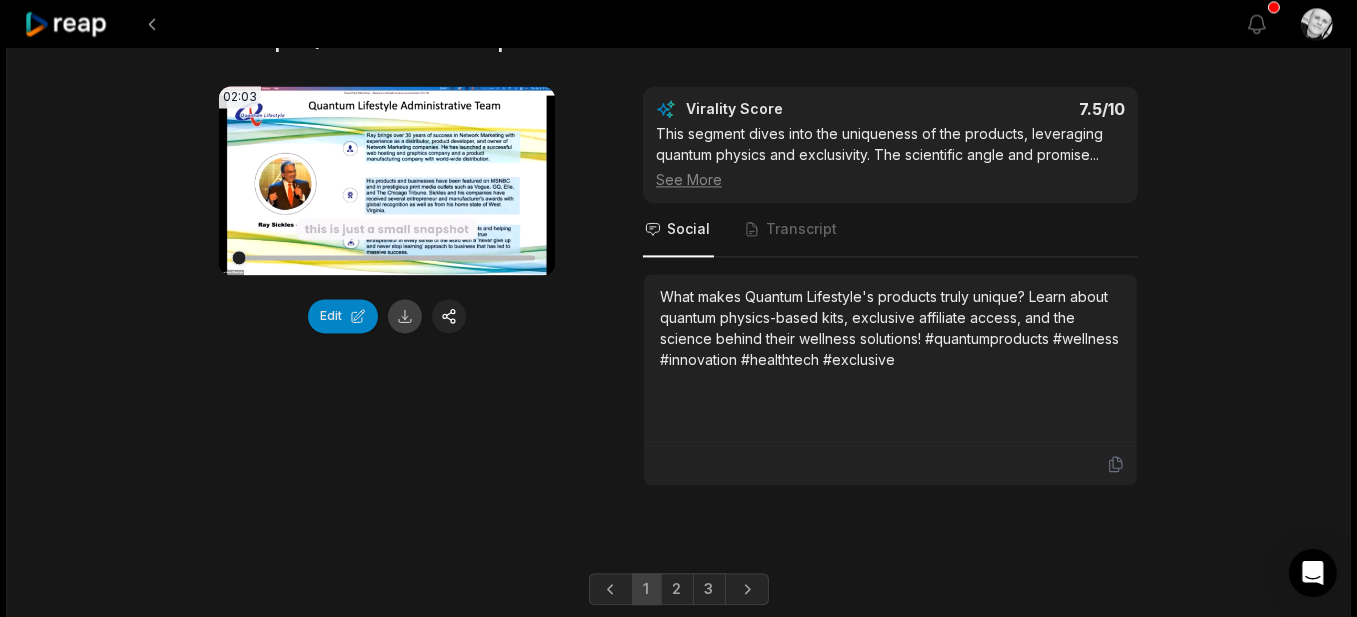 scroll, scrollTop: 5500, scrollLeft: 0, axis: vertical 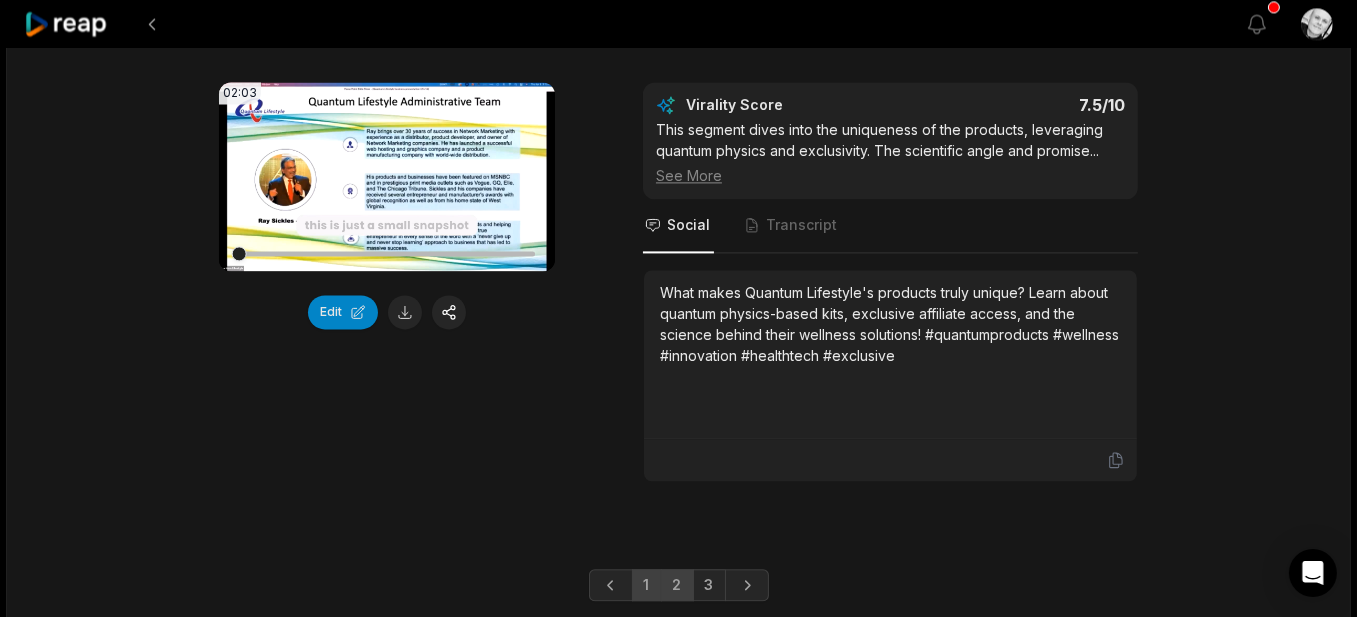 click on "2" at bounding box center [677, 585] 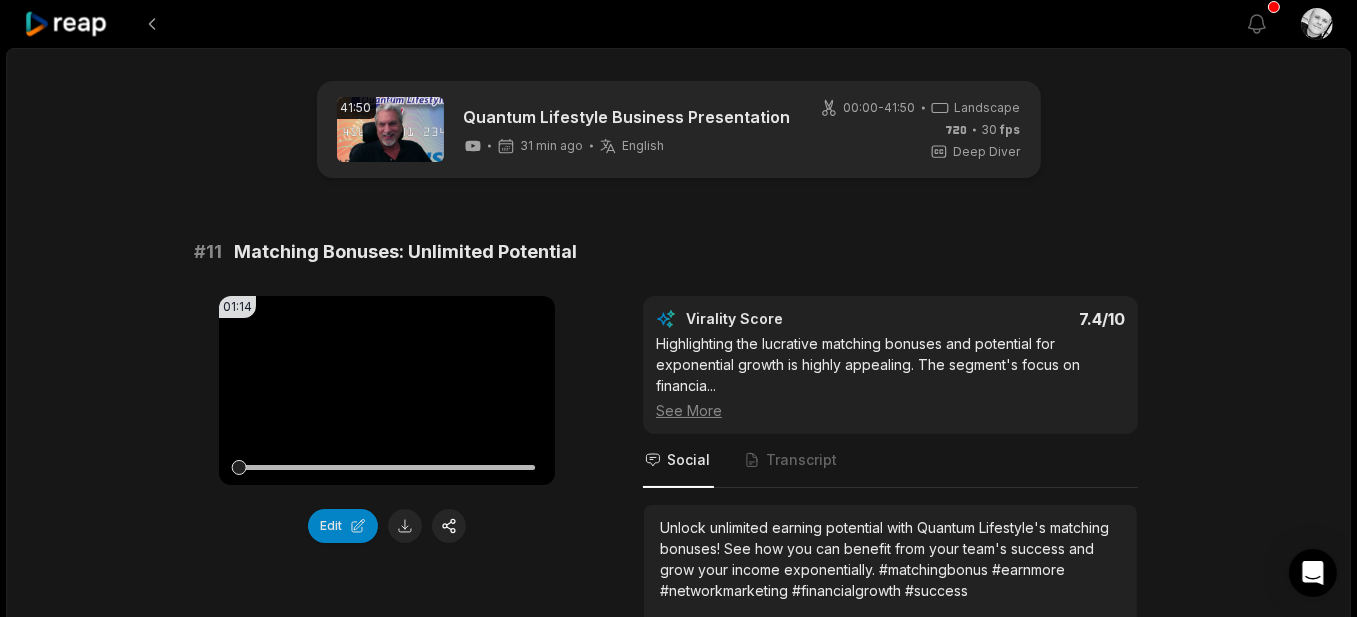 scroll, scrollTop: 5, scrollLeft: 0, axis: vertical 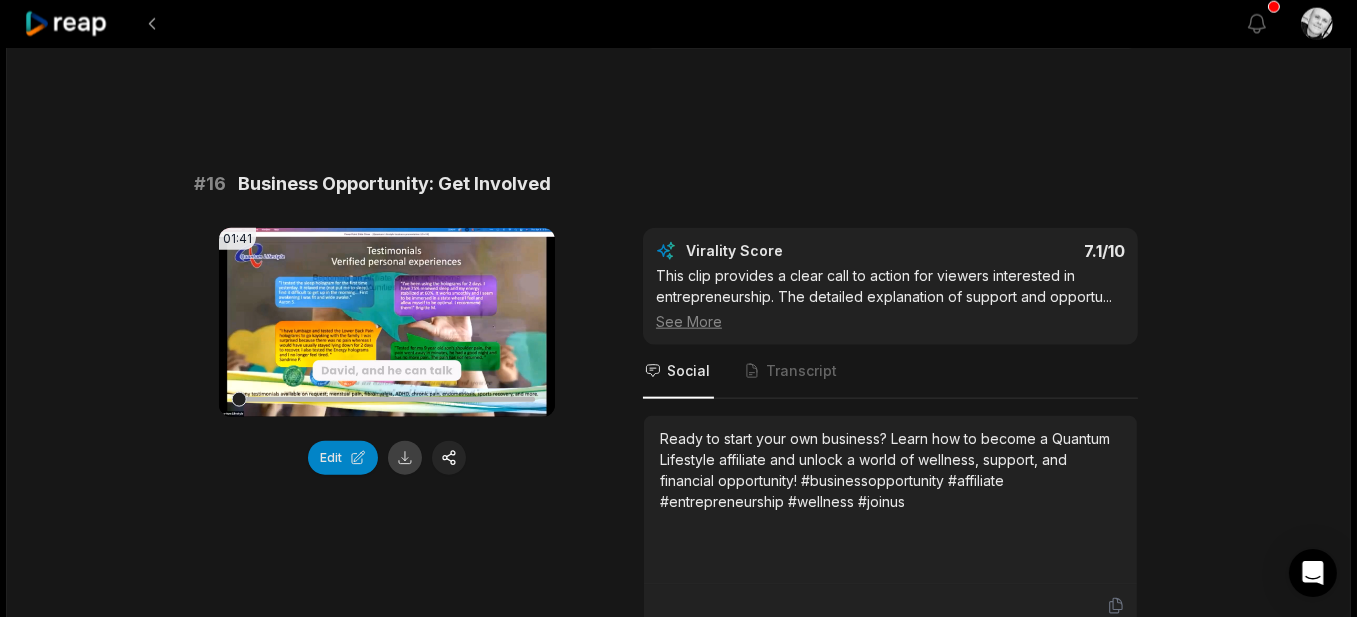 click at bounding box center [405, 458] 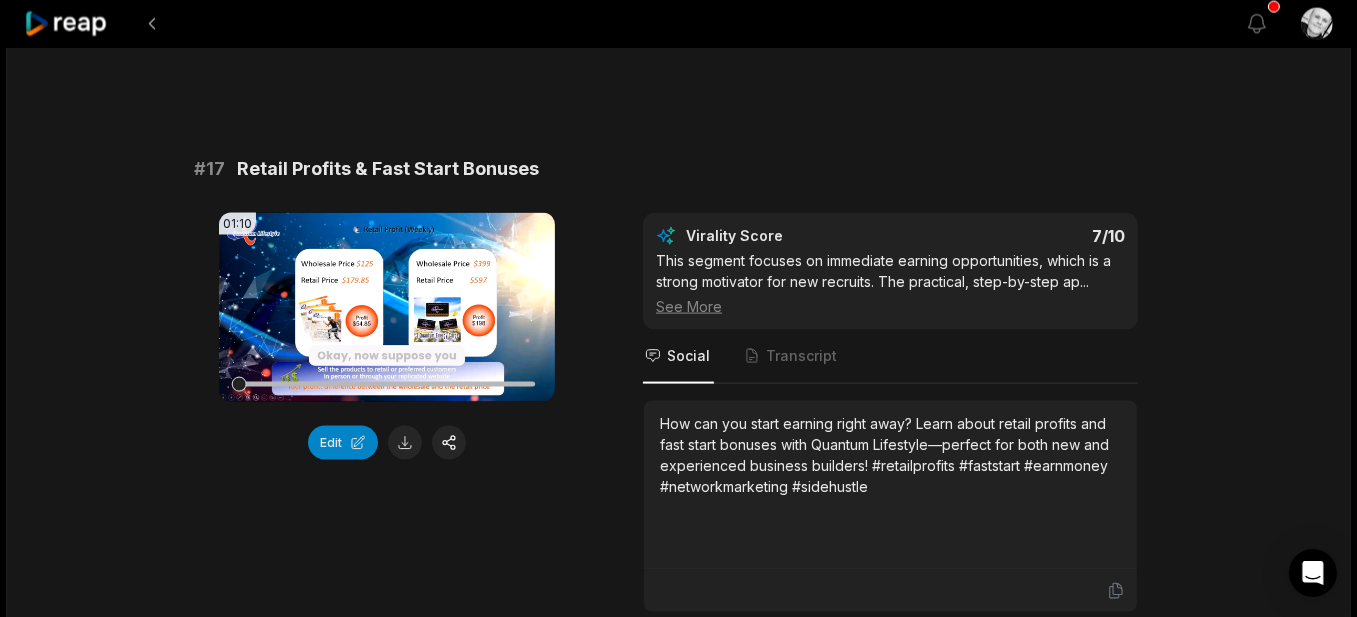 scroll, scrollTop: 3600, scrollLeft: 0, axis: vertical 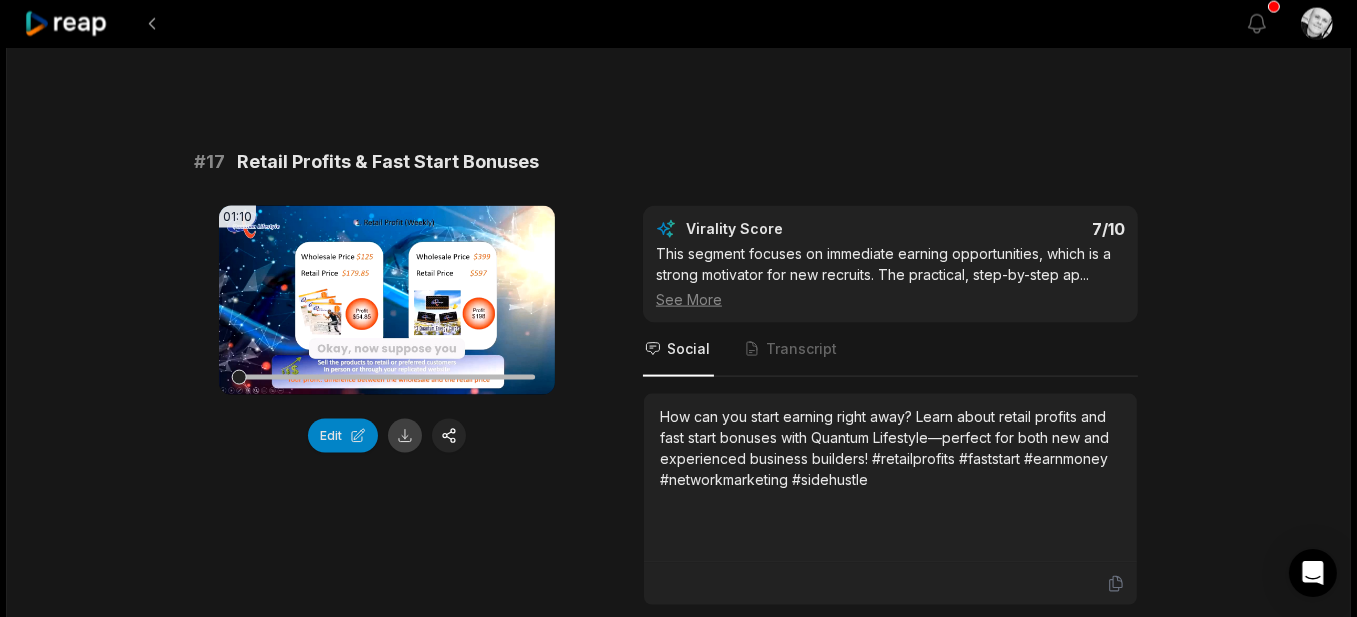 click at bounding box center (405, 436) 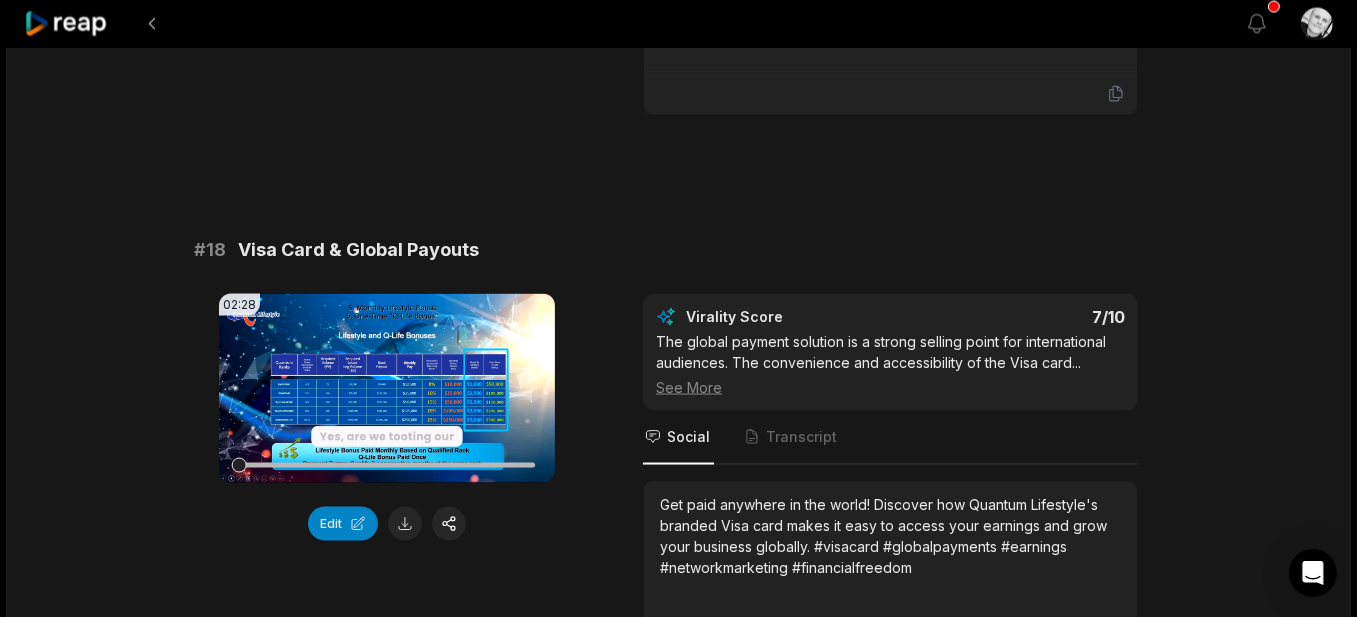 scroll, scrollTop: 4100, scrollLeft: 0, axis: vertical 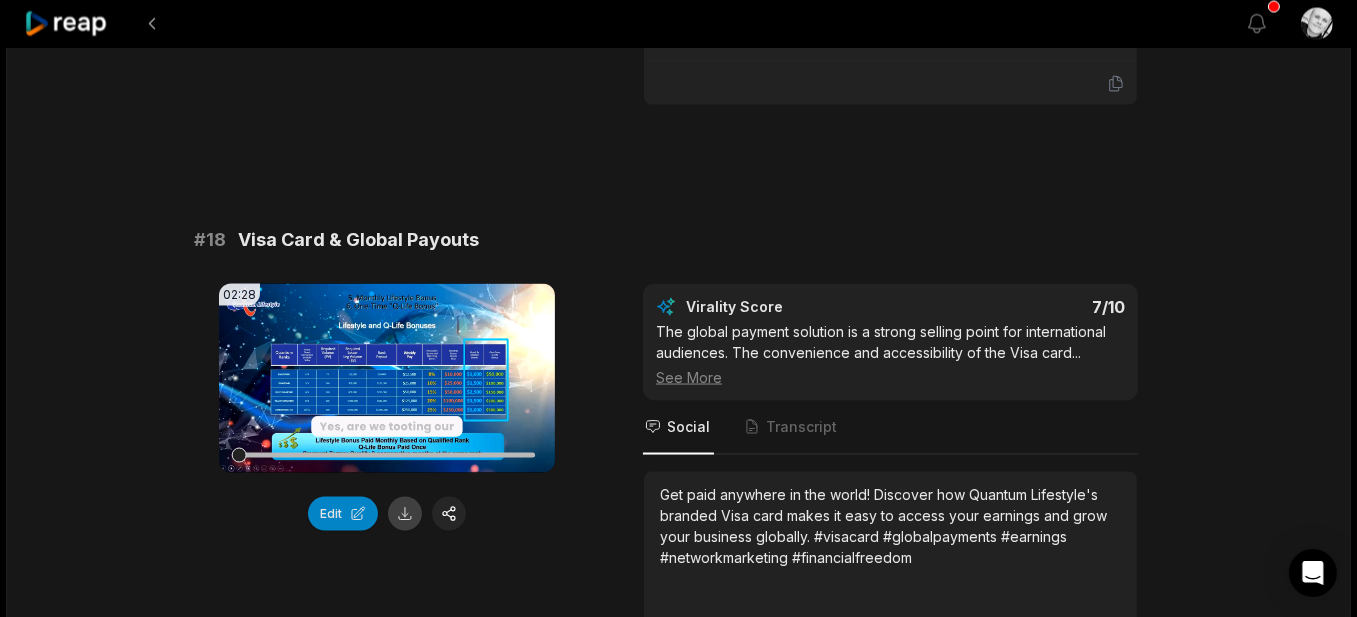 click at bounding box center [405, 514] 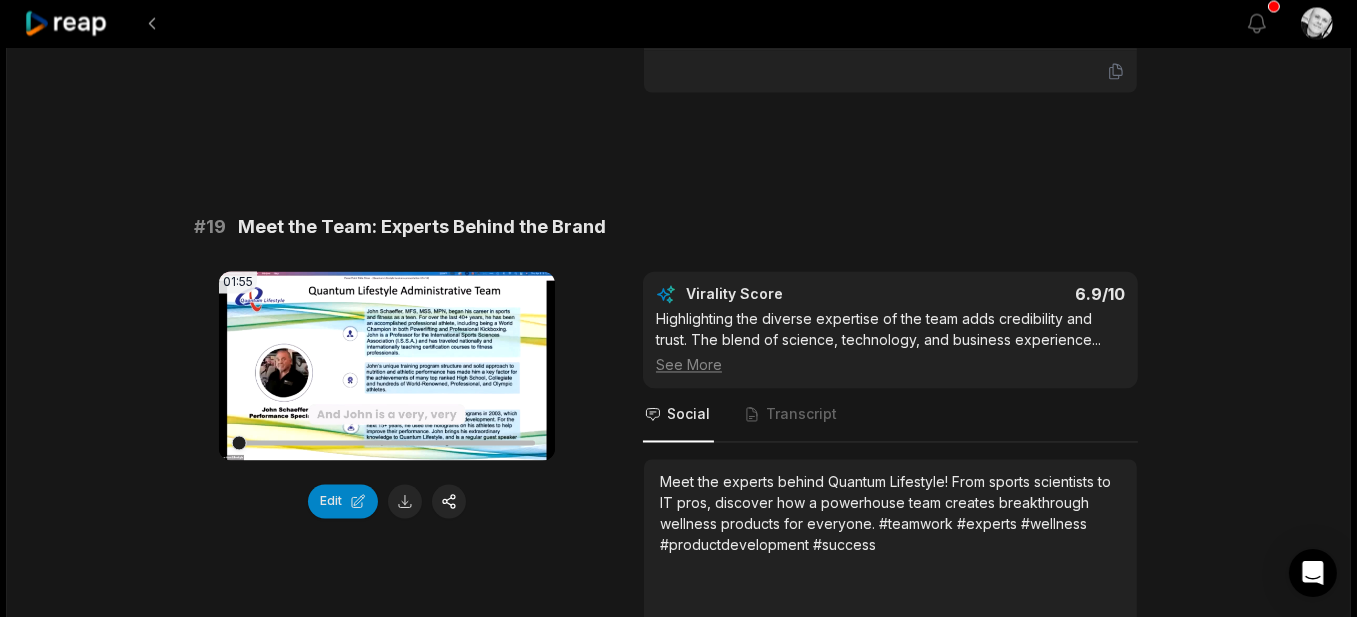 scroll, scrollTop: 4700, scrollLeft: 0, axis: vertical 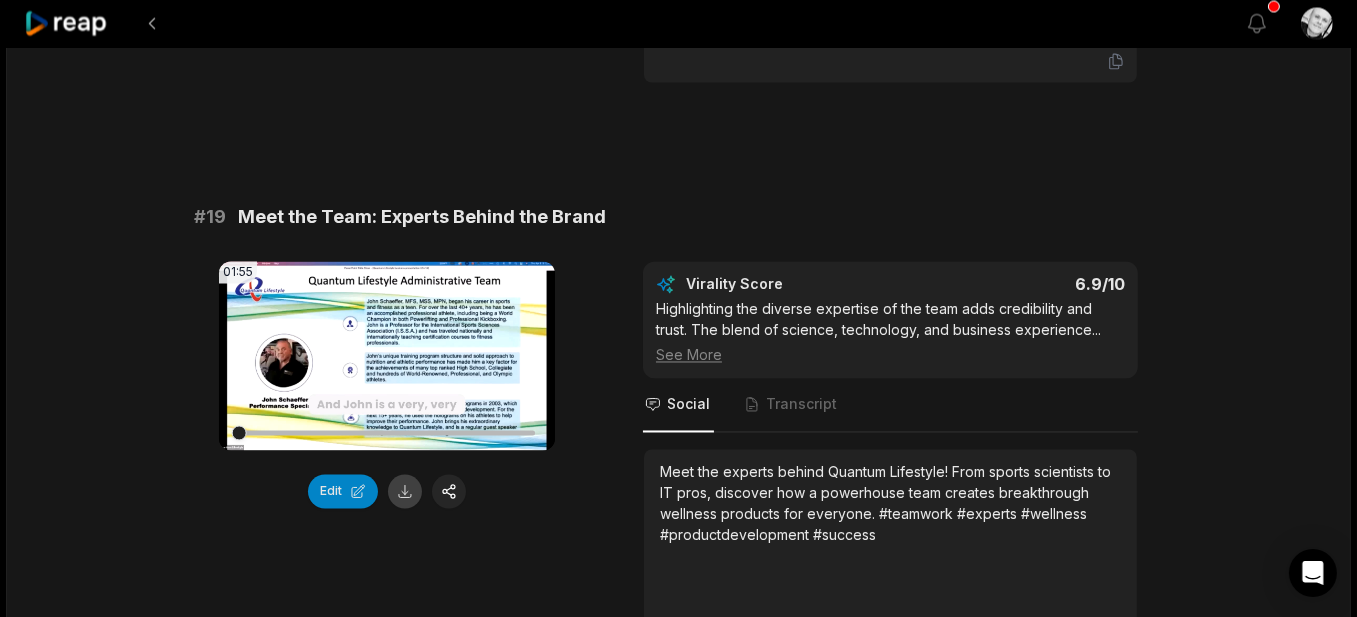 click at bounding box center [405, 492] 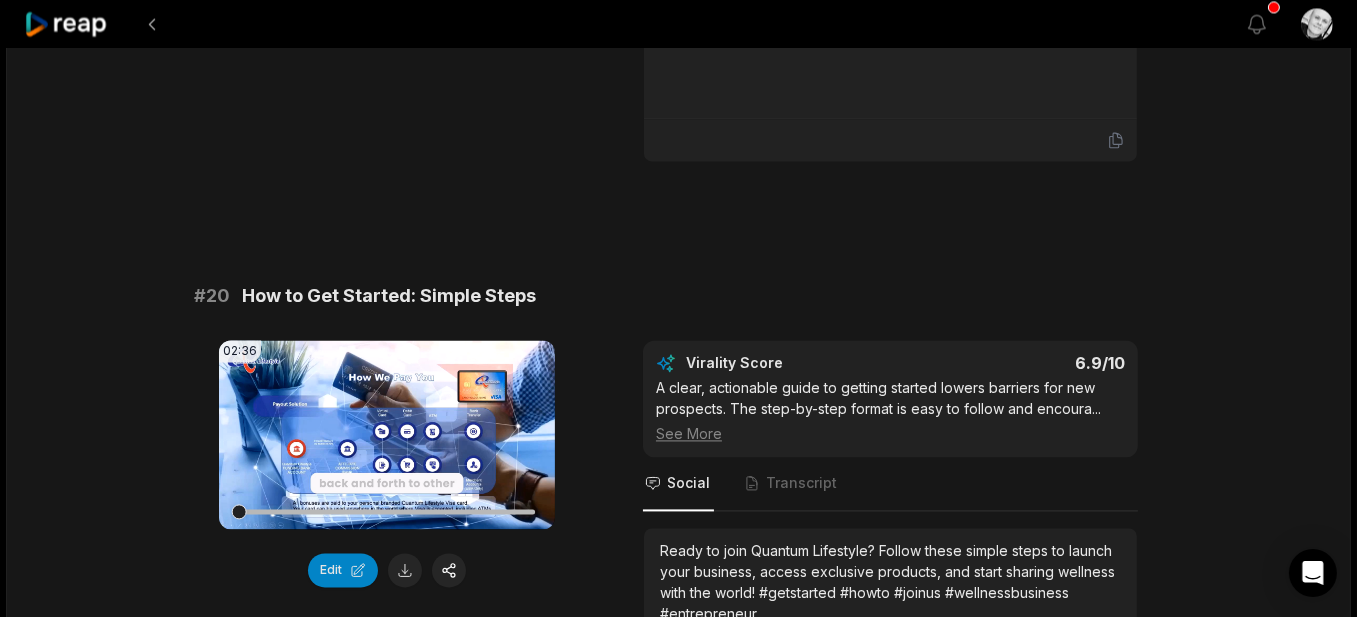 scroll, scrollTop: 5300, scrollLeft: 0, axis: vertical 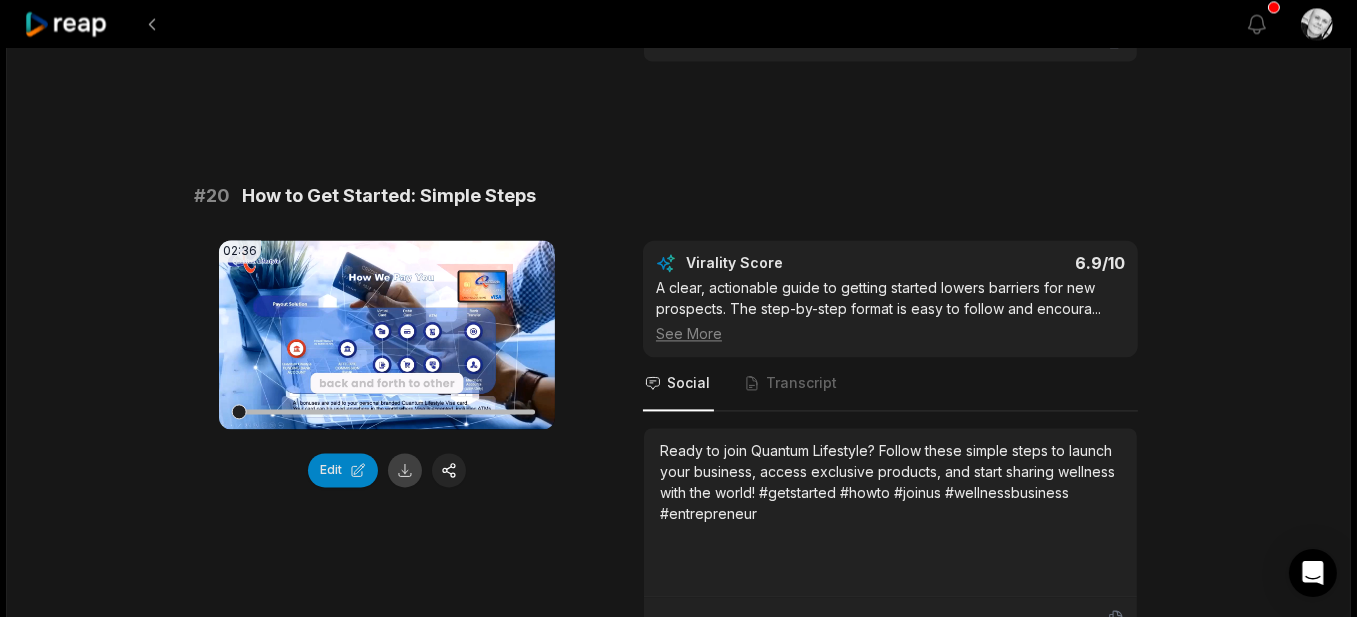 click at bounding box center [405, 470] 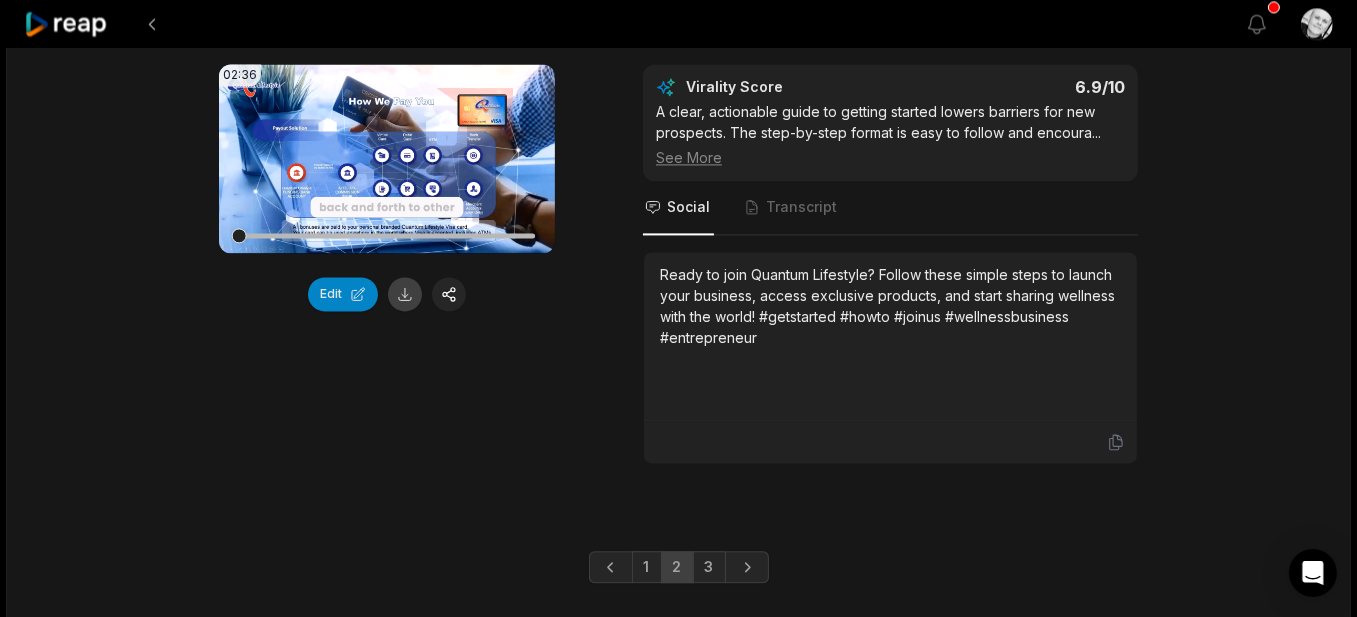 scroll, scrollTop: 5480, scrollLeft: 0, axis: vertical 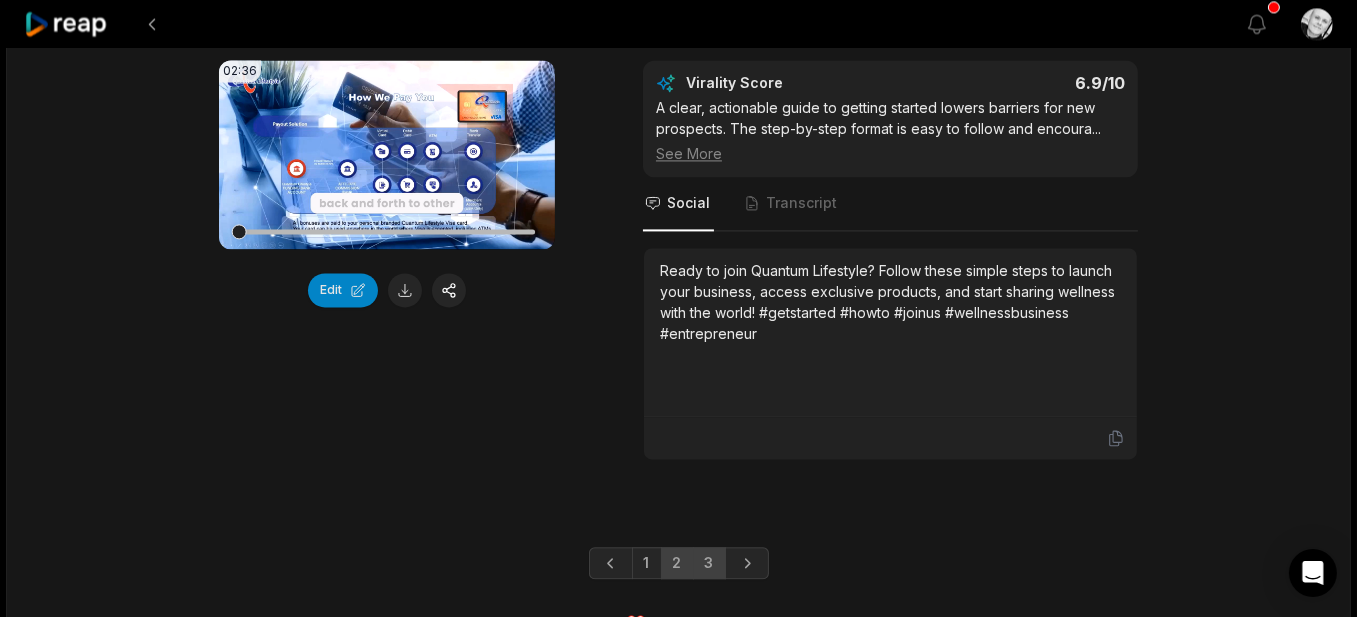 click on "3" at bounding box center (709, 563) 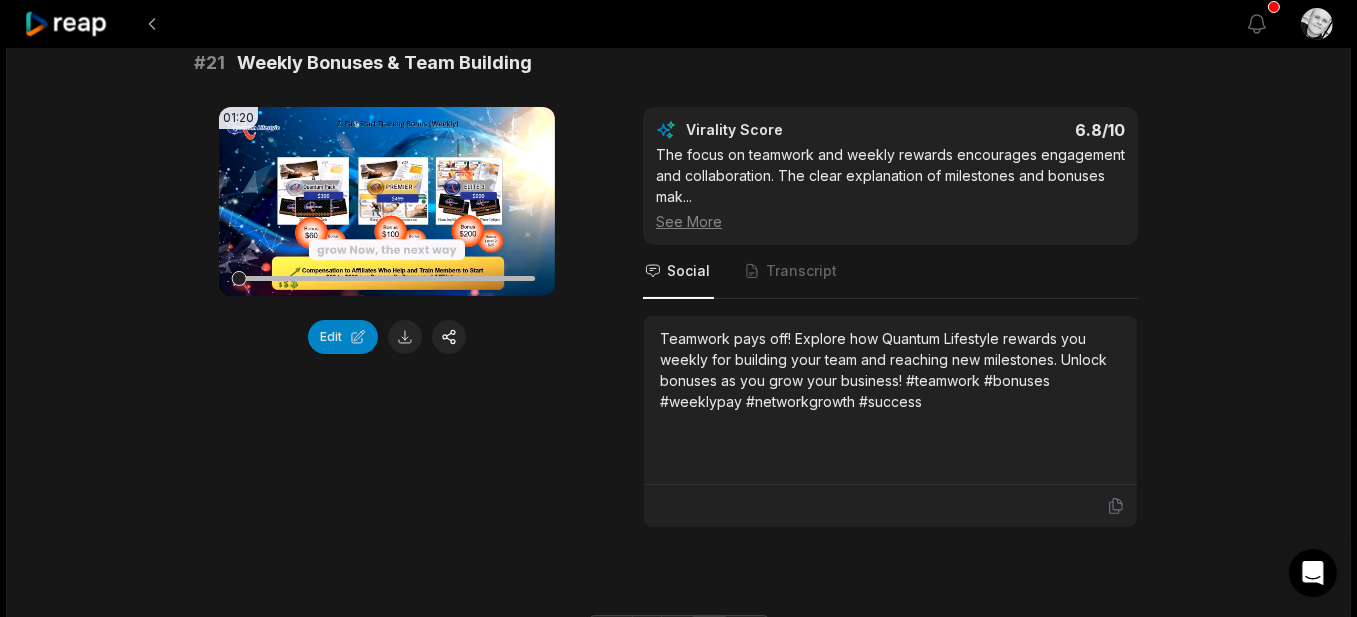 scroll, scrollTop: 200, scrollLeft: 0, axis: vertical 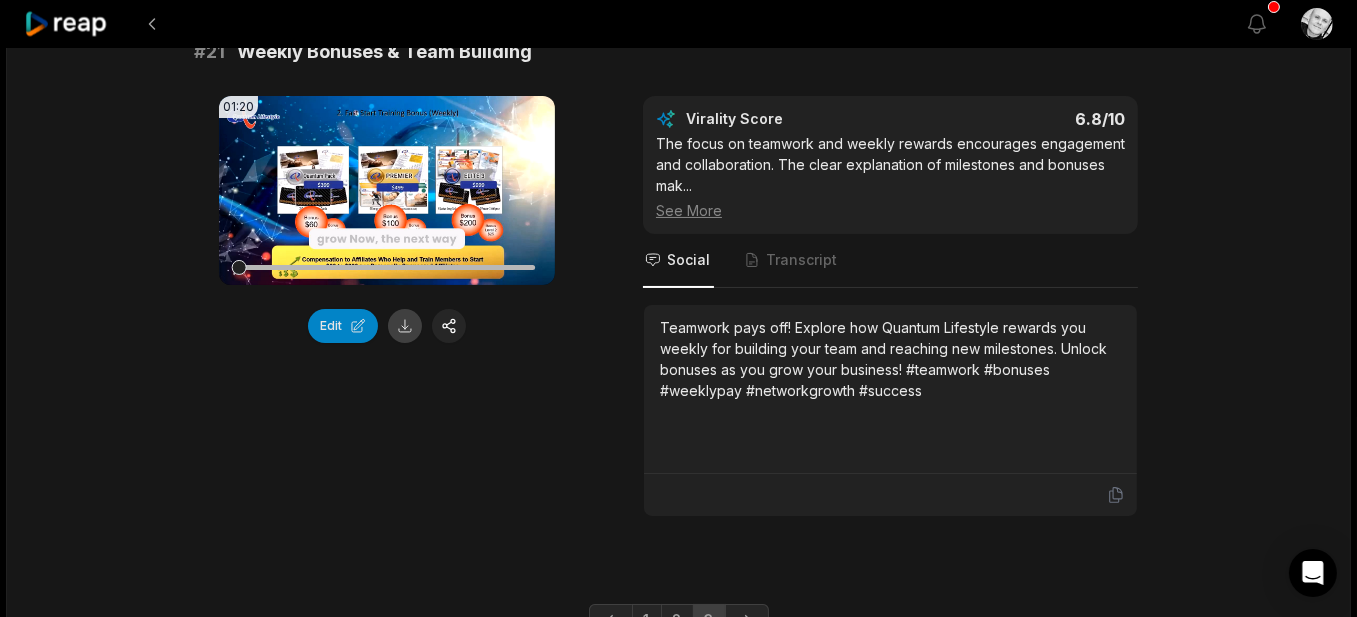 click at bounding box center (405, 326) 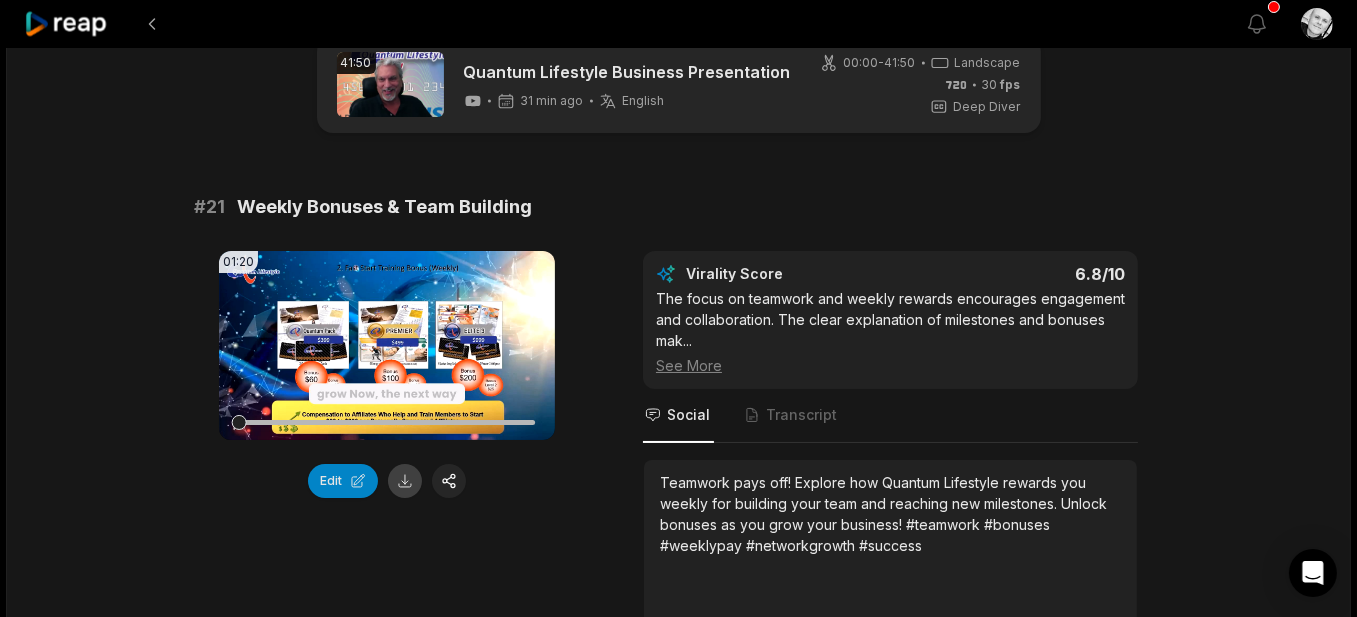 scroll, scrollTop: 0, scrollLeft: 0, axis: both 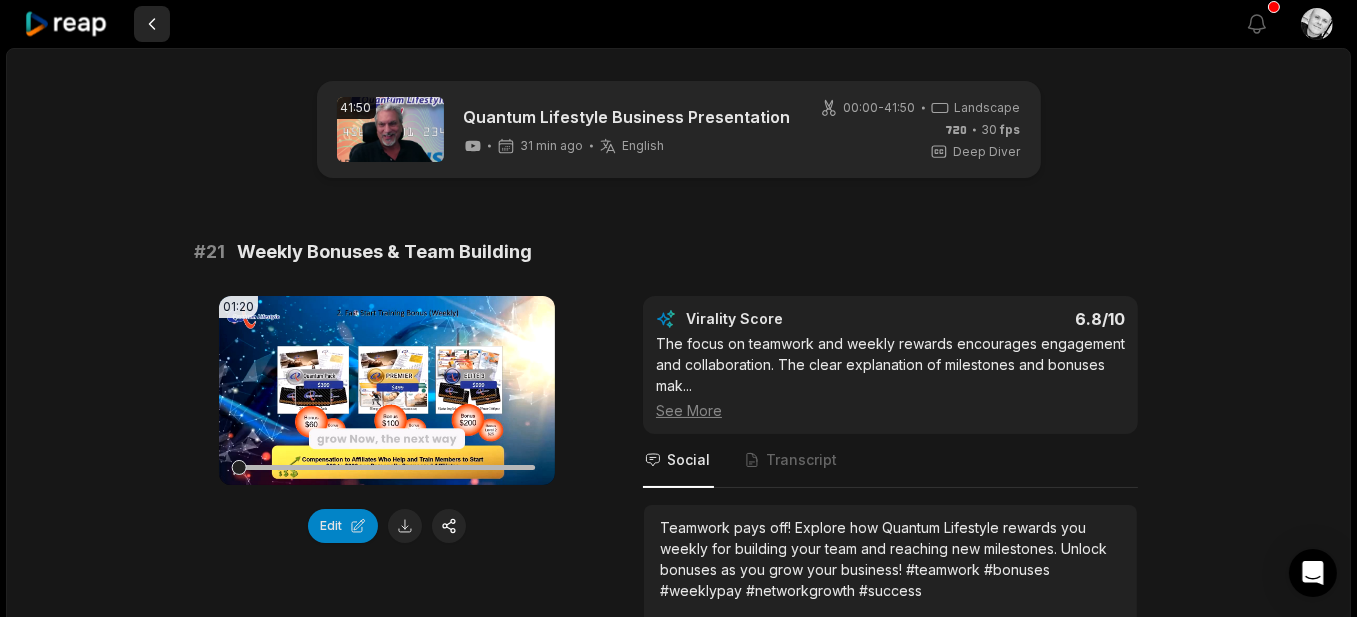 click at bounding box center [152, 24] 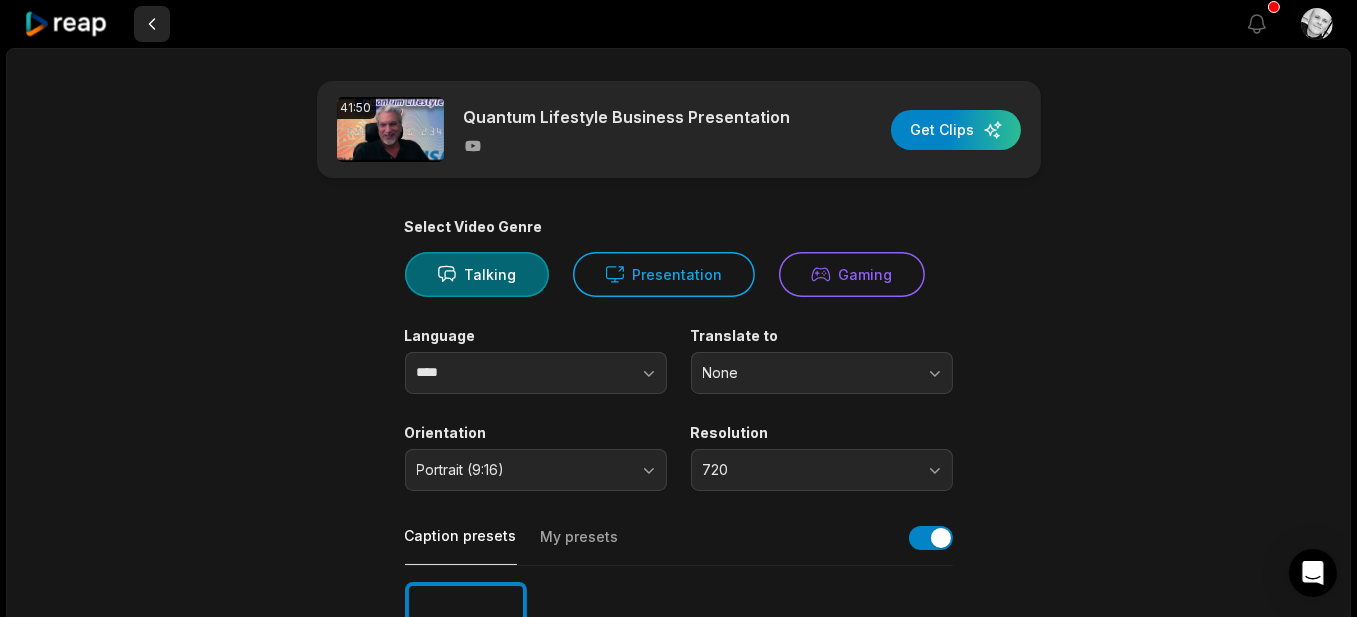 click at bounding box center [152, 24] 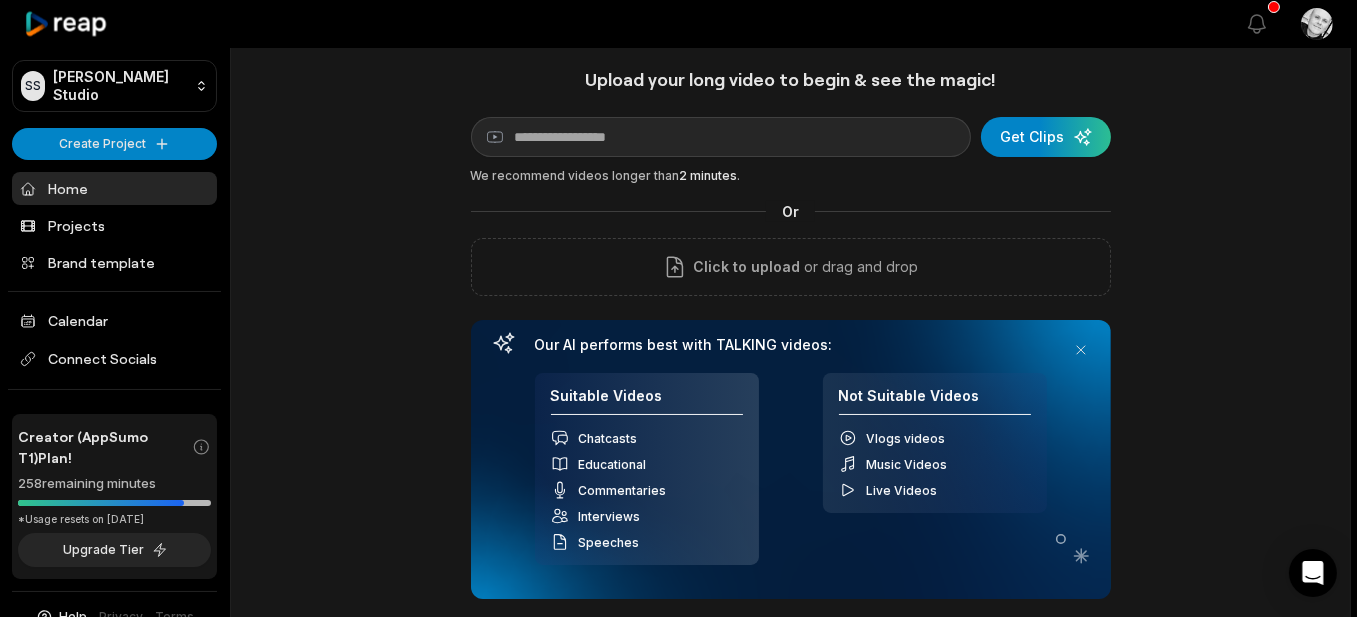 scroll, scrollTop: 0, scrollLeft: 0, axis: both 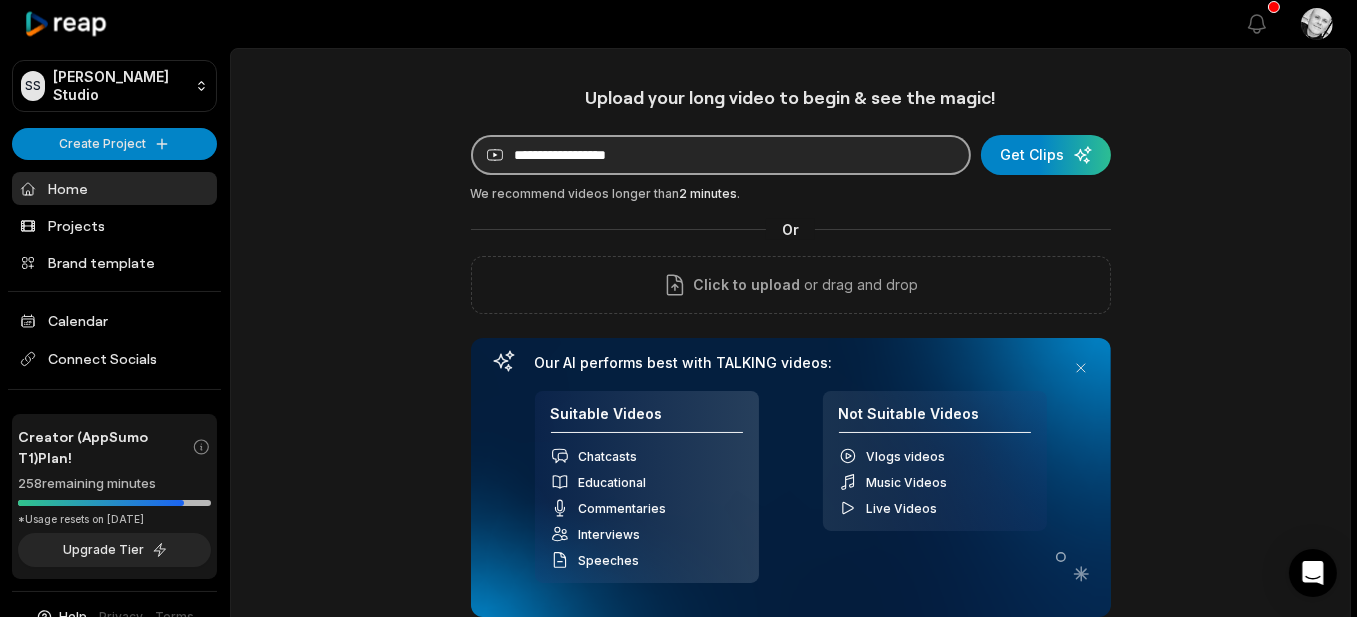 click at bounding box center [721, 155] 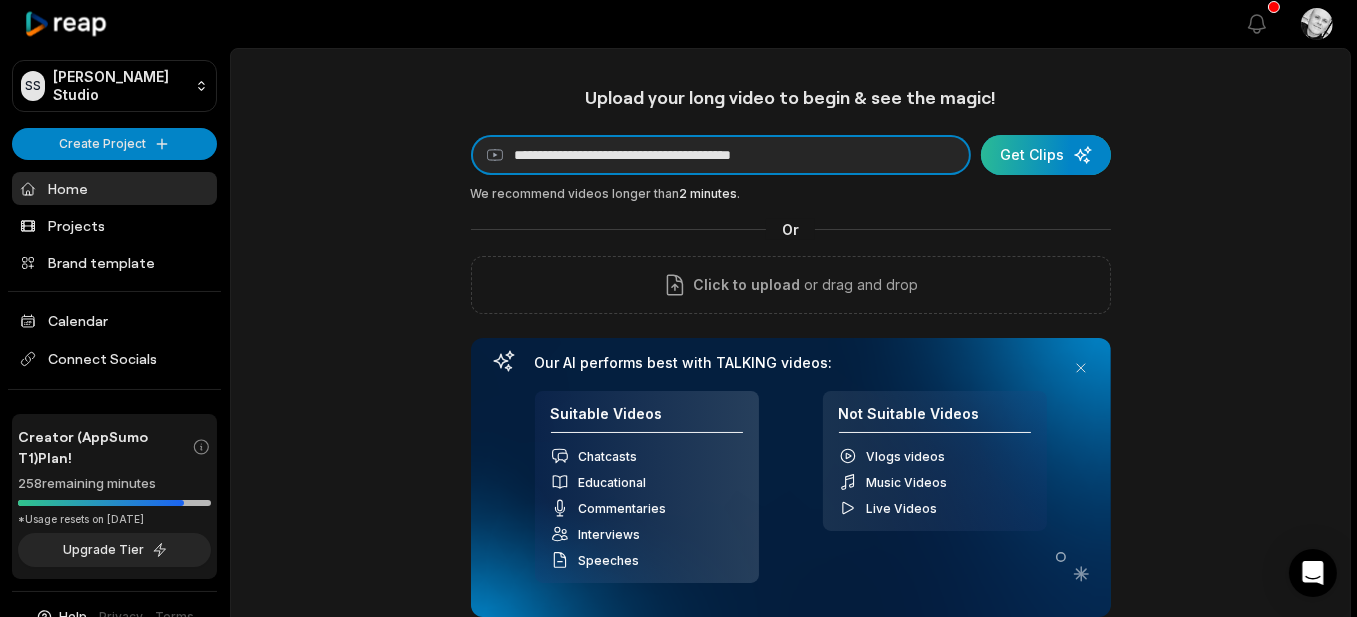 type on "**********" 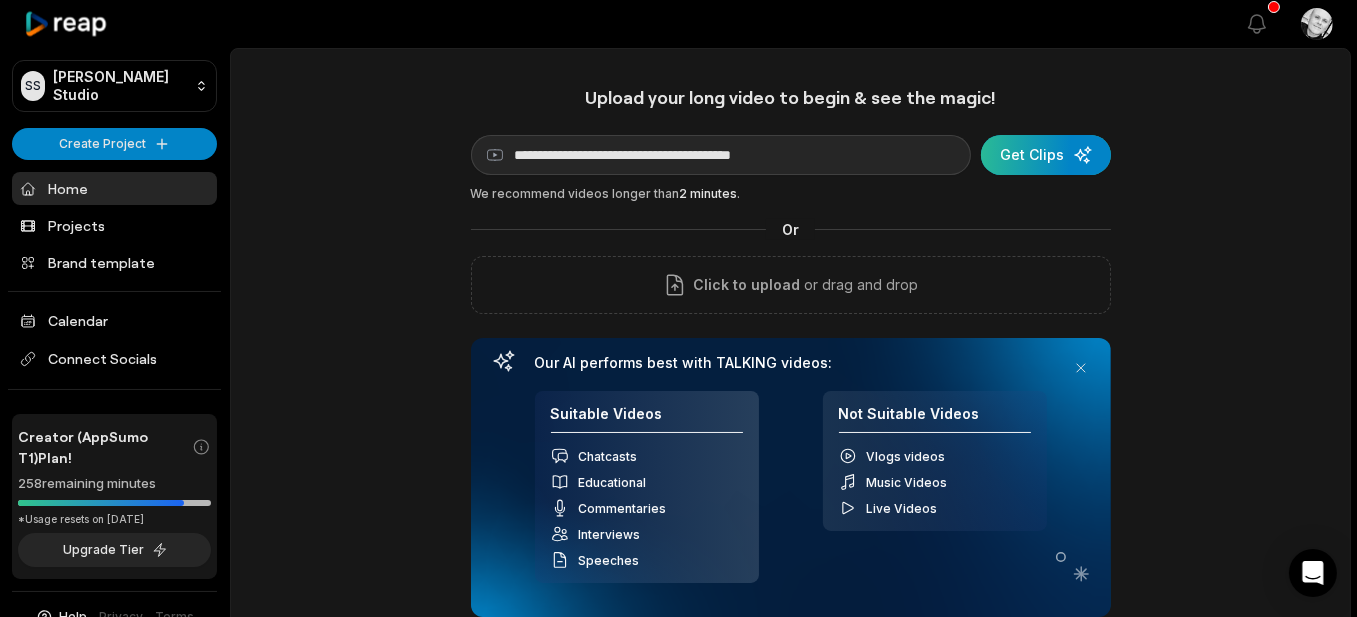 click at bounding box center [1046, 155] 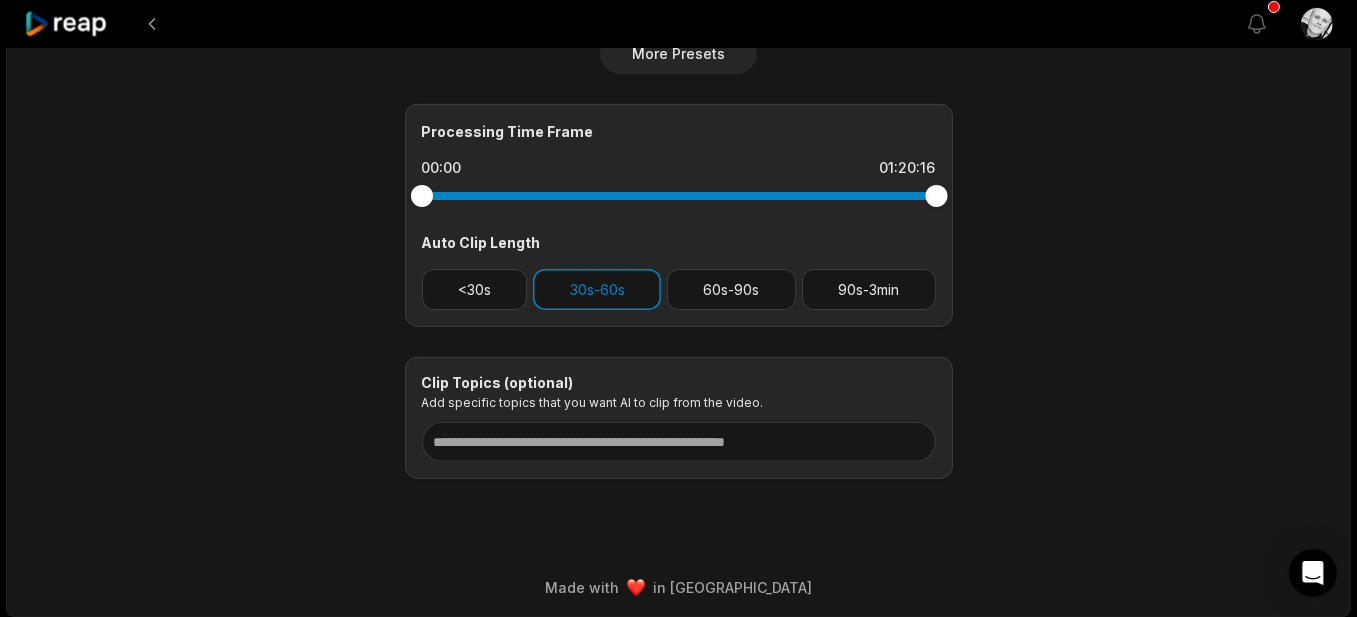 scroll, scrollTop: 830, scrollLeft: 0, axis: vertical 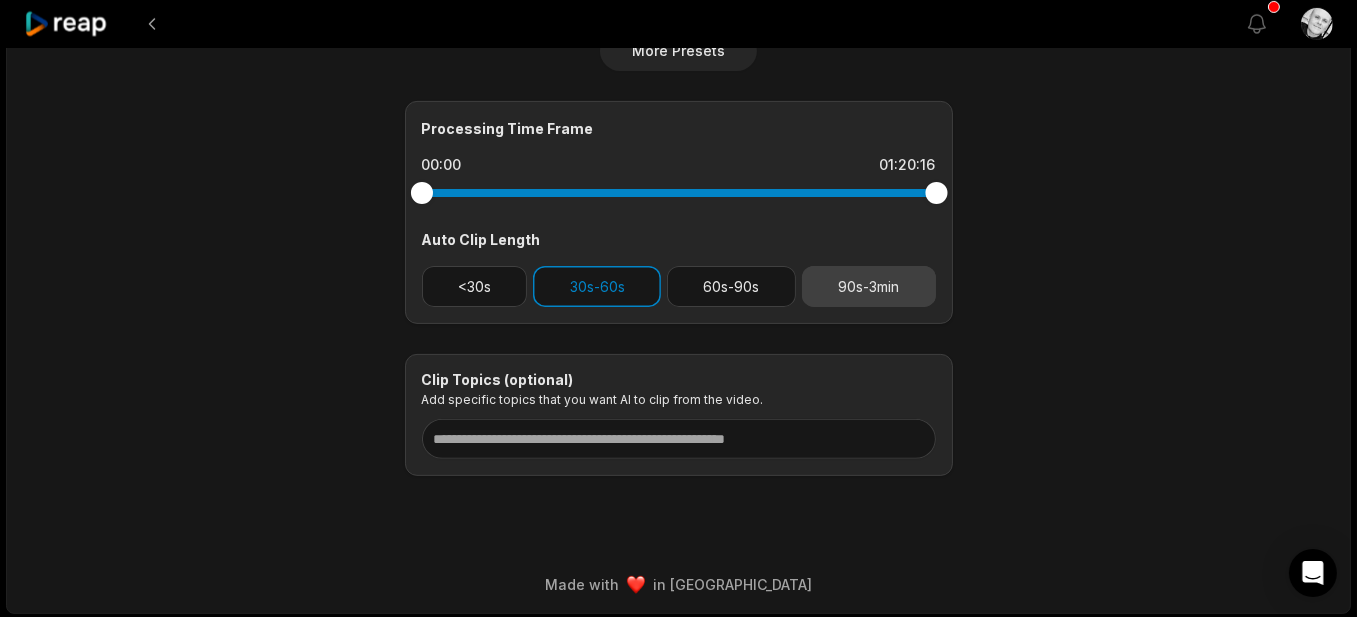 click on "90s-3min" at bounding box center [869, 286] 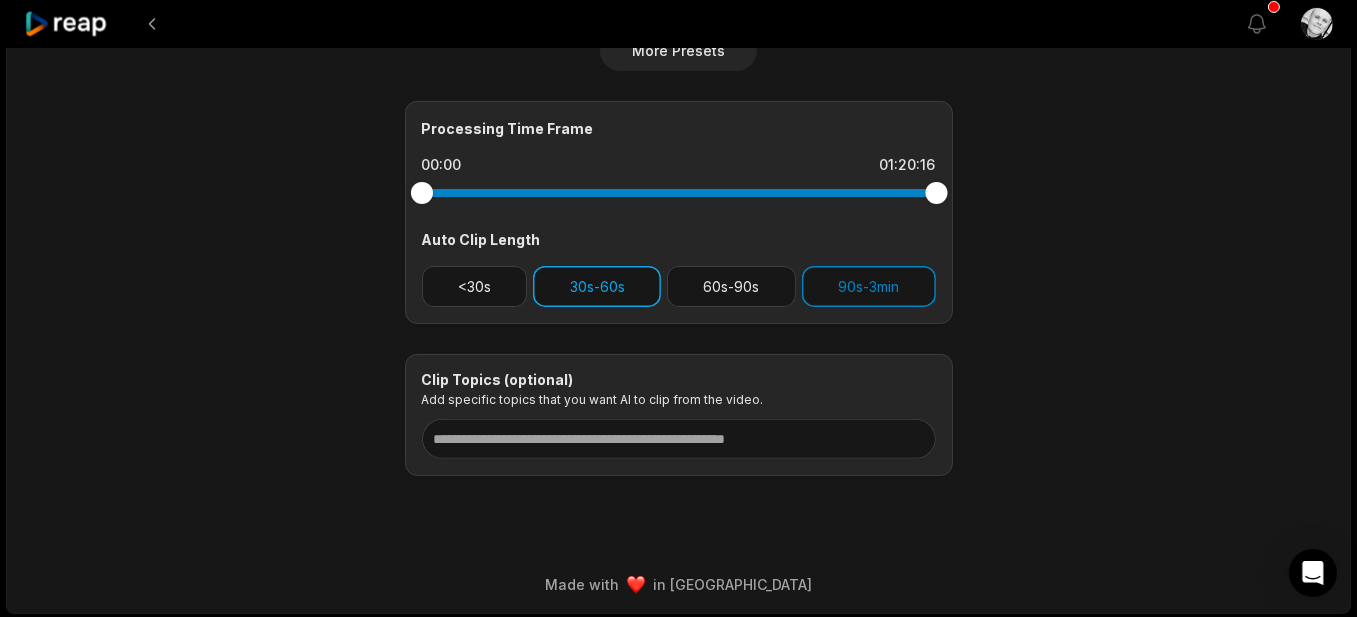 click on "30s-60s" at bounding box center (597, 286) 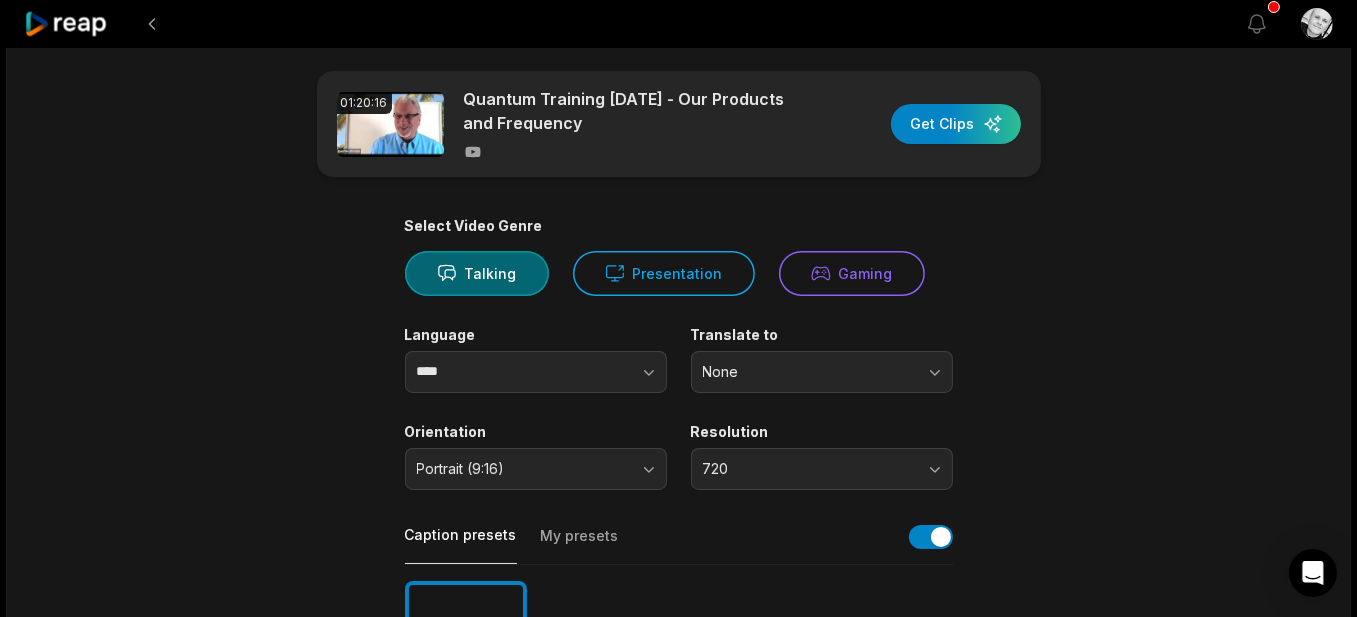 scroll, scrollTop: 0, scrollLeft: 0, axis: both 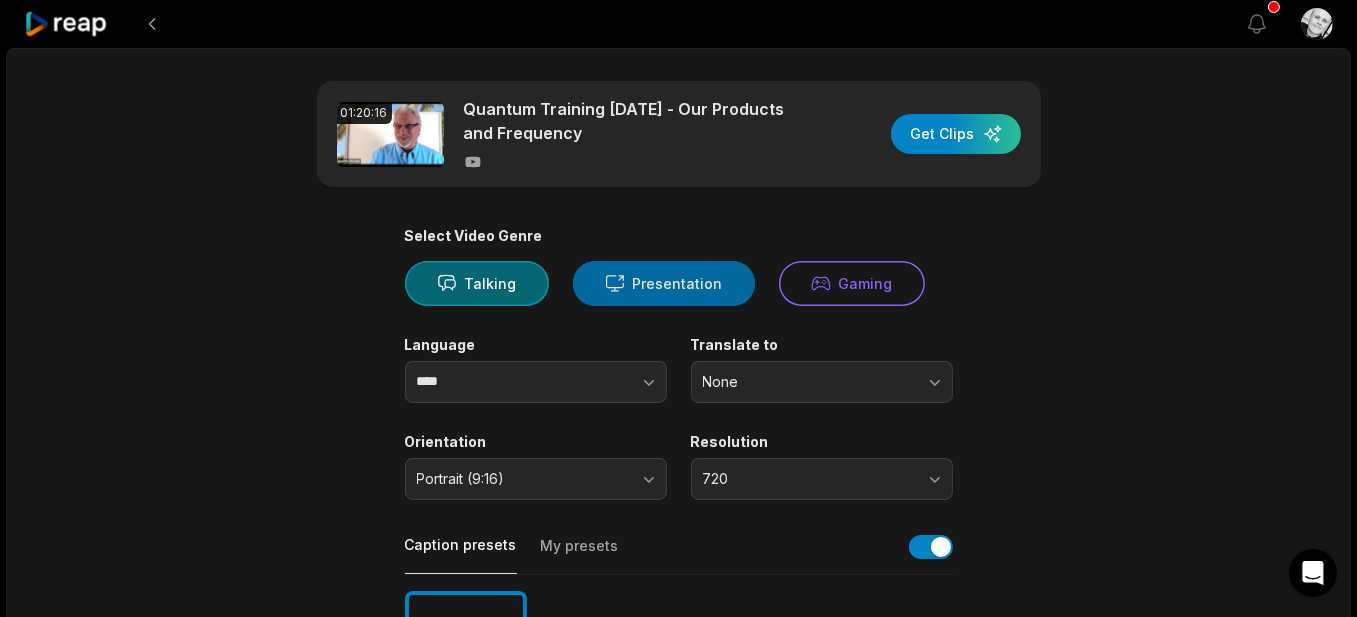 click on "Presentation" at bounding box center (664, 283) 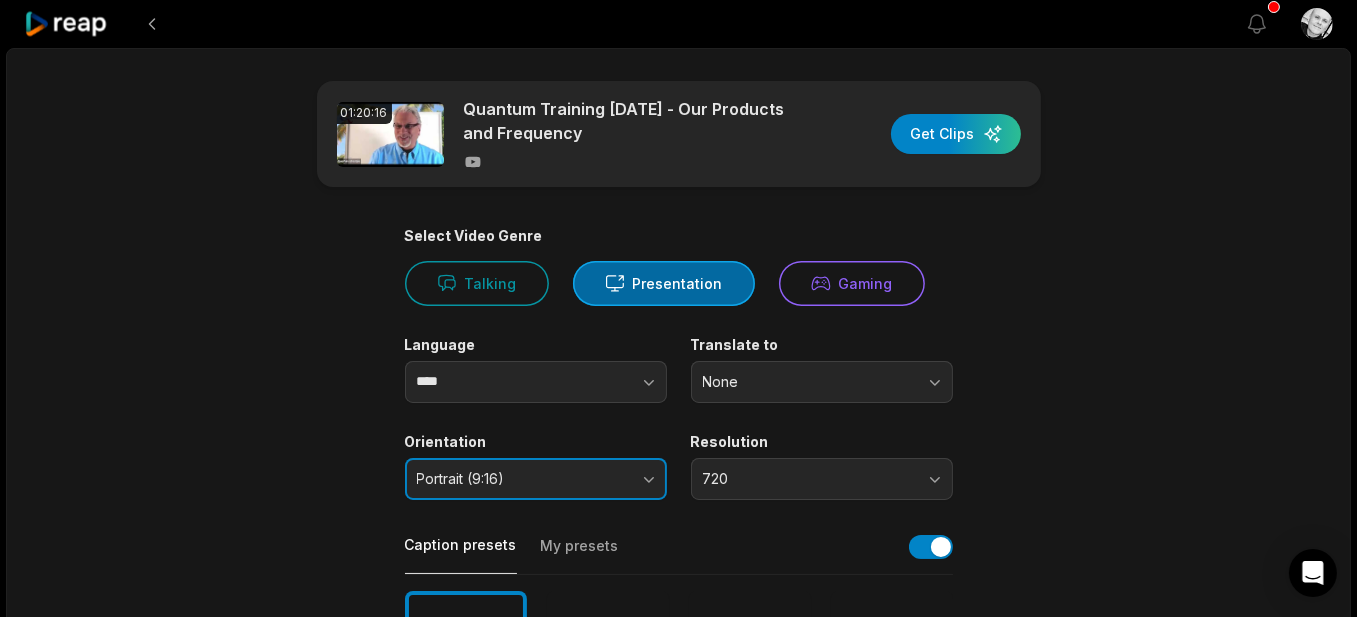 click on "Portrait (9:16)" at bounding box center [522, 479] 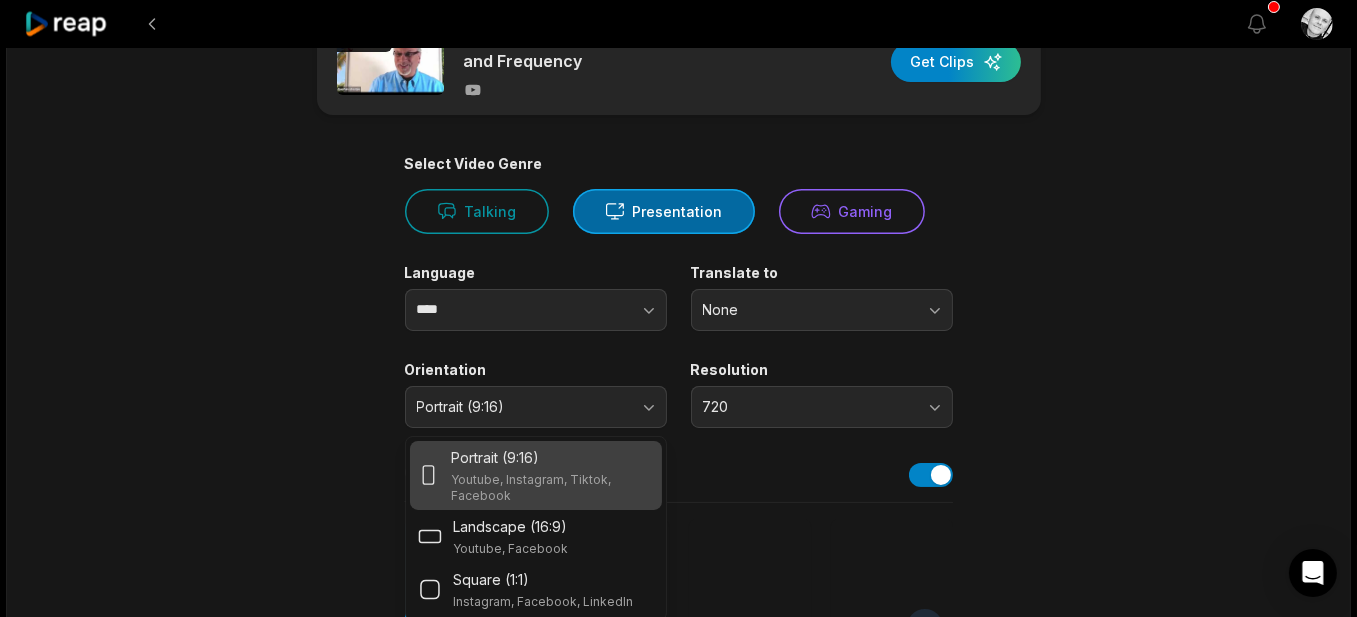 scroll, scrollTop: 100, scrollLeft: 0, axis: vertical 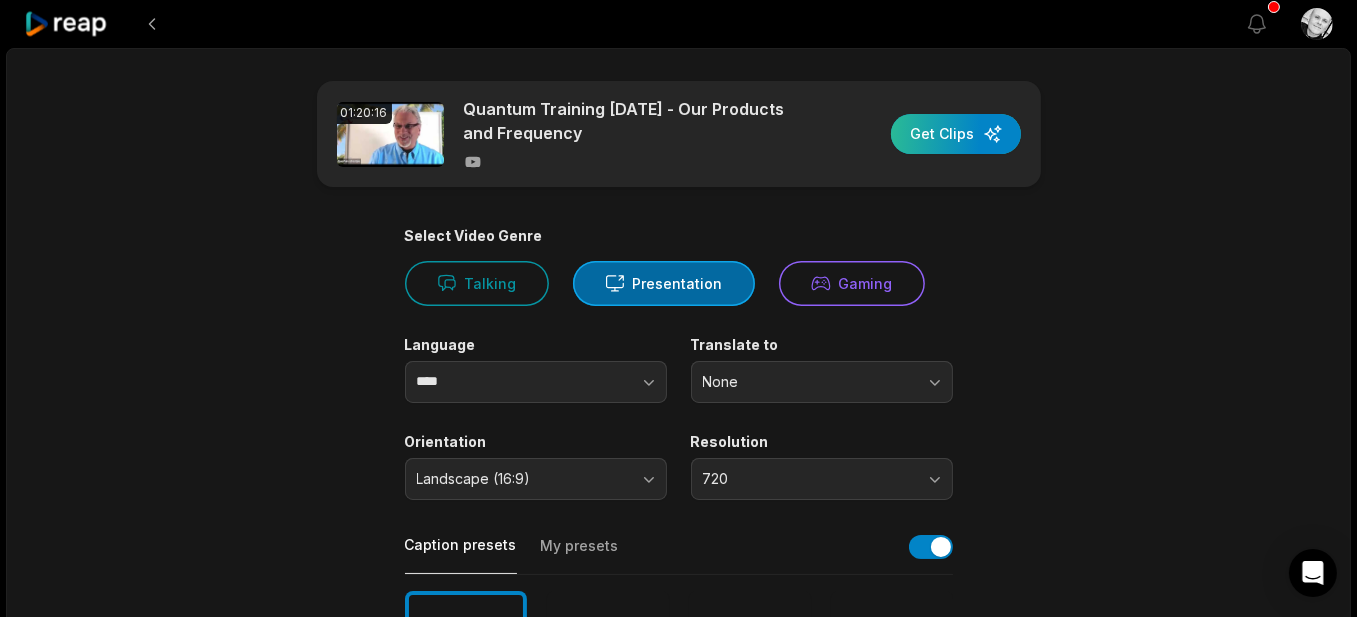 click at bounding box center [956, 134] 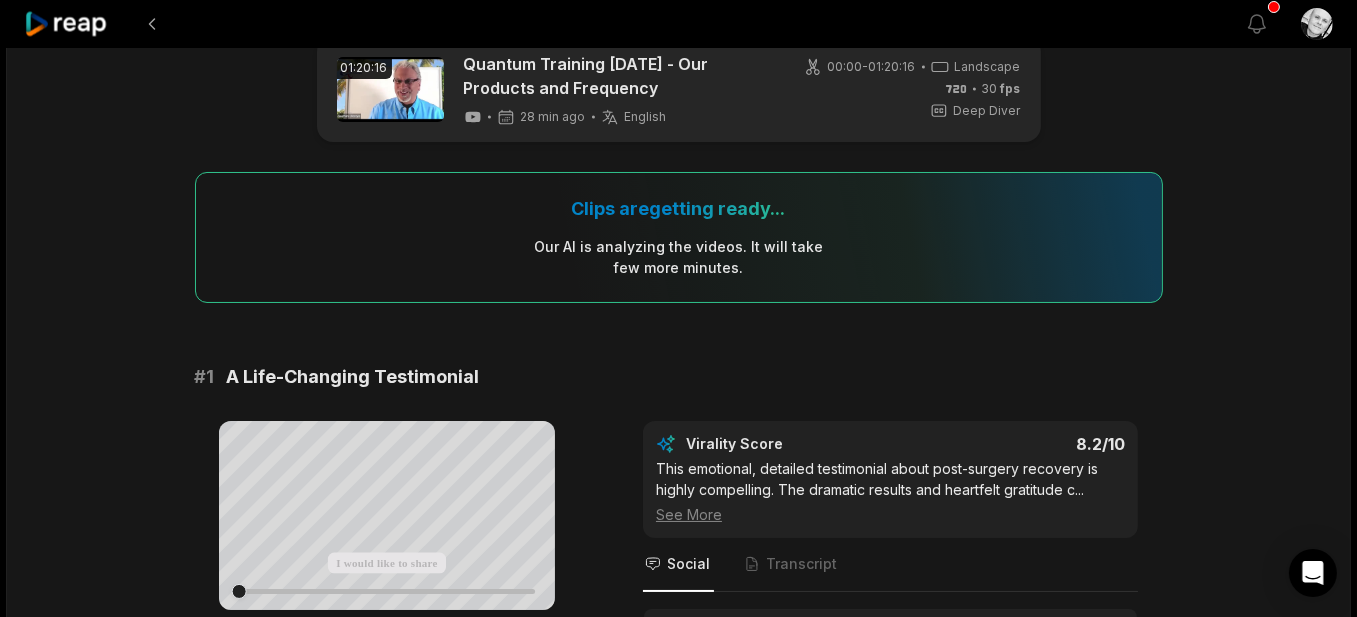 scroll, scrollTop: 0, scrollLeft: 0, axis: both 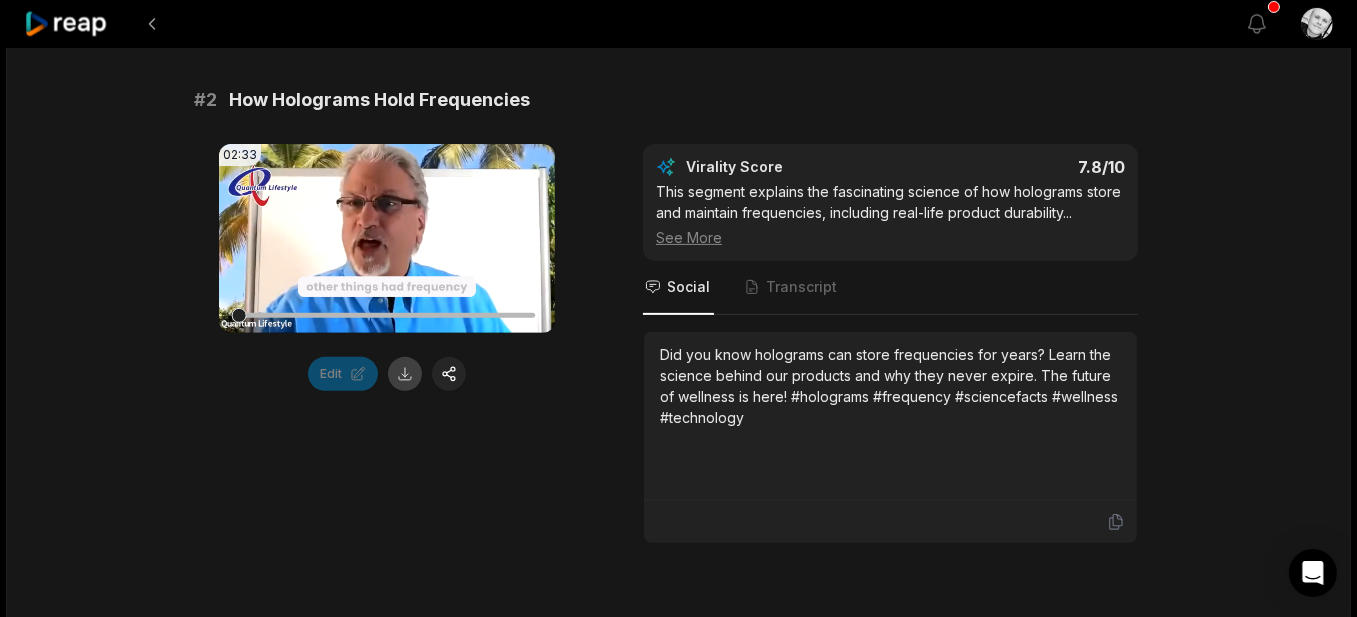 click at bounding box center (405, 374) 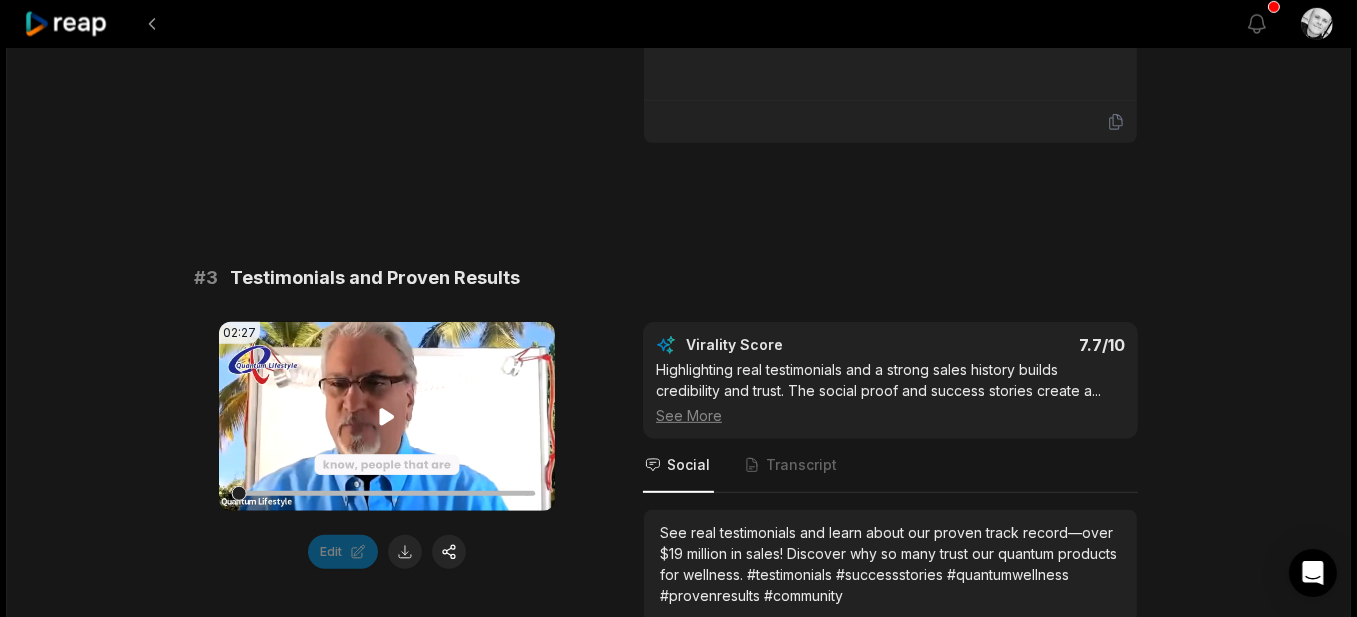 scroll, scrollTop: 1500, scrollLeft: 0, axis: vertical 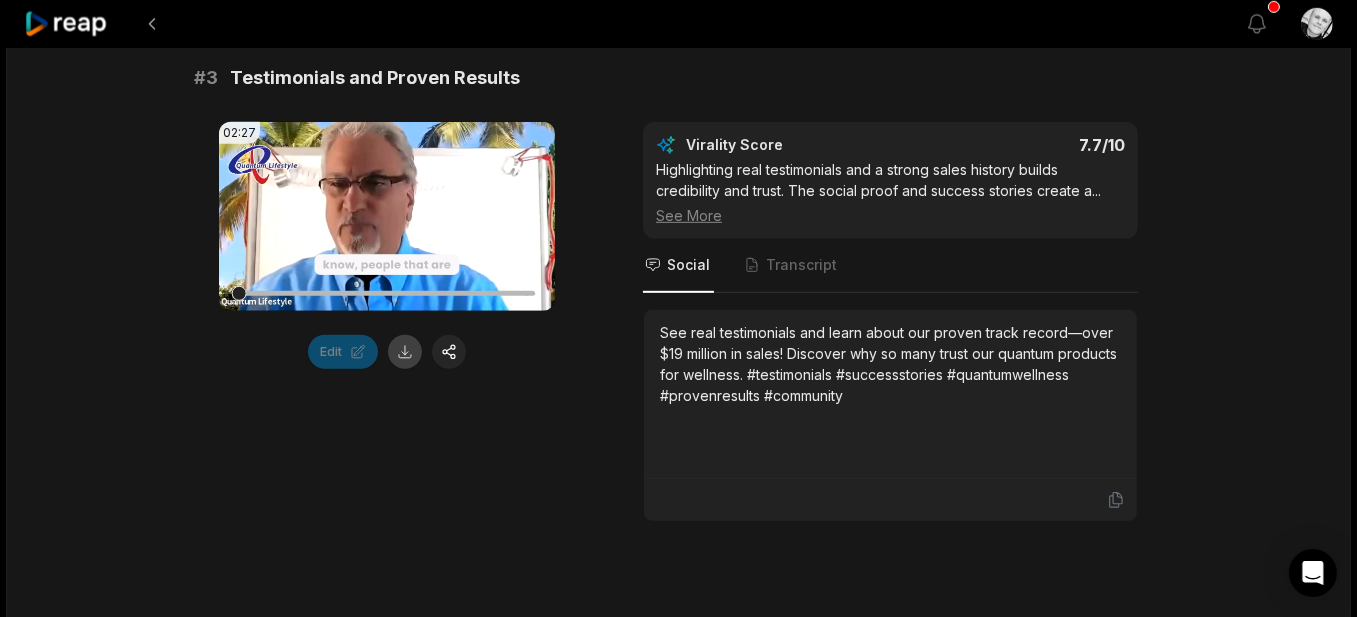 click at bounding box center (405, 352) 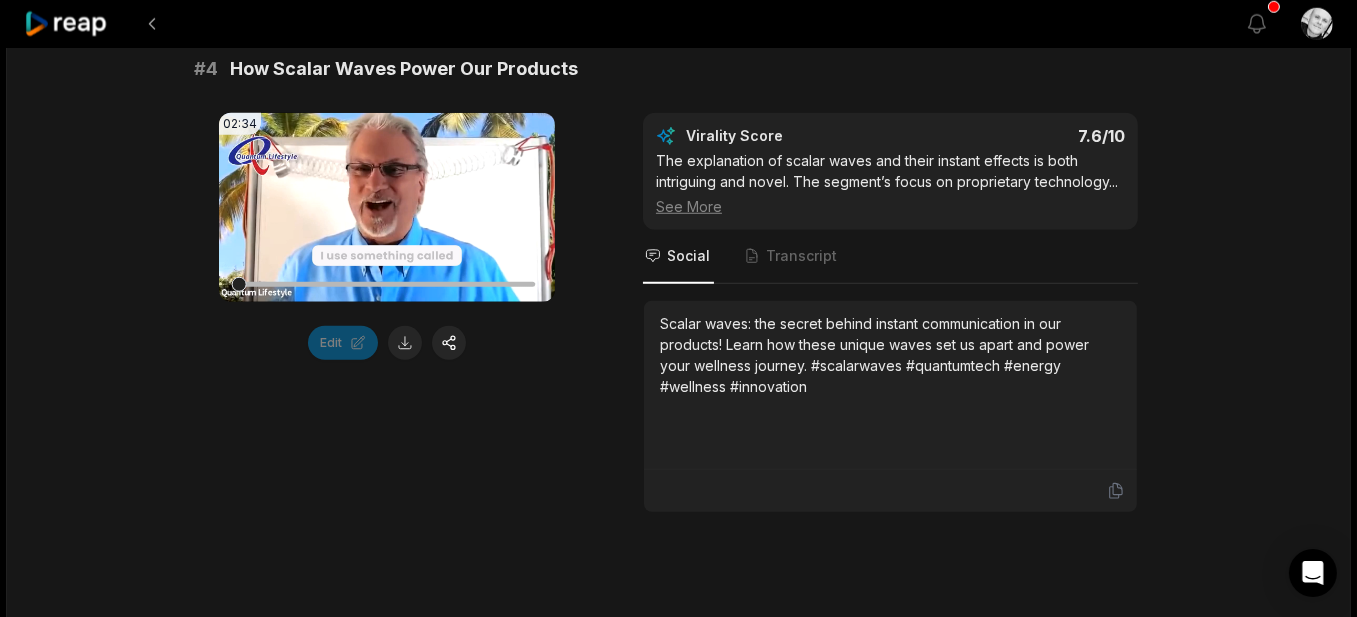 scroll, scrollTop: 2100, scrollLeft: 0, axis: vertical 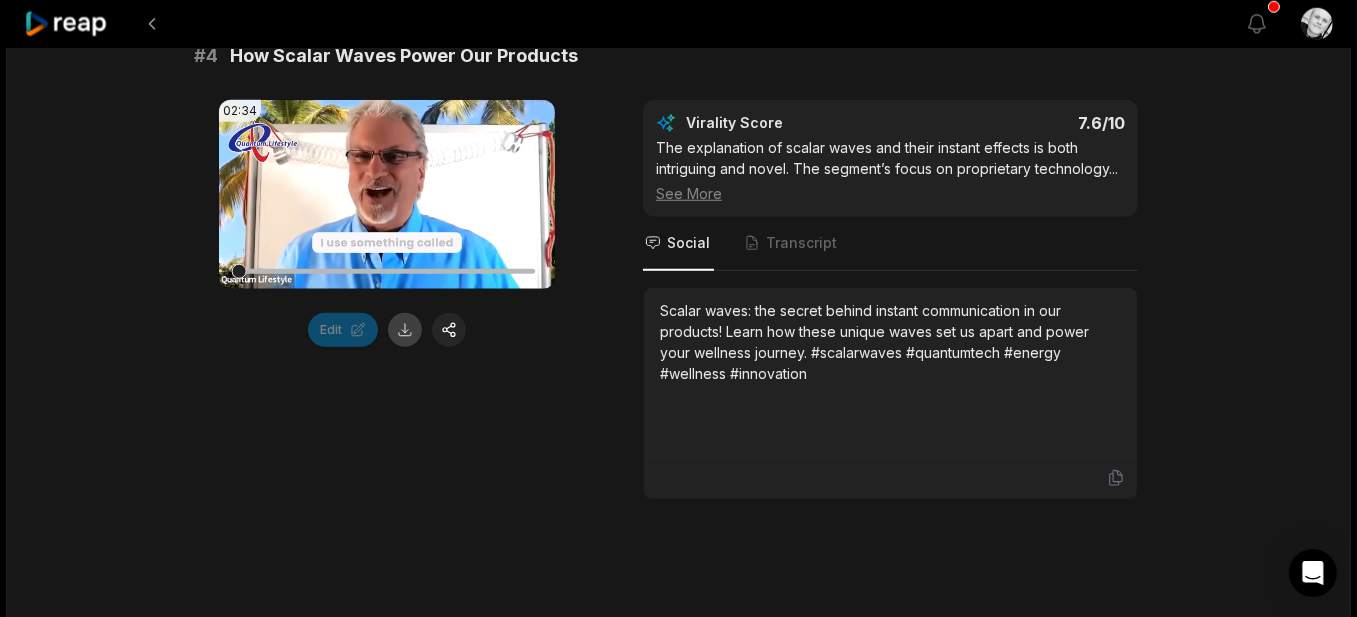 click at bounding box center (405, 330) 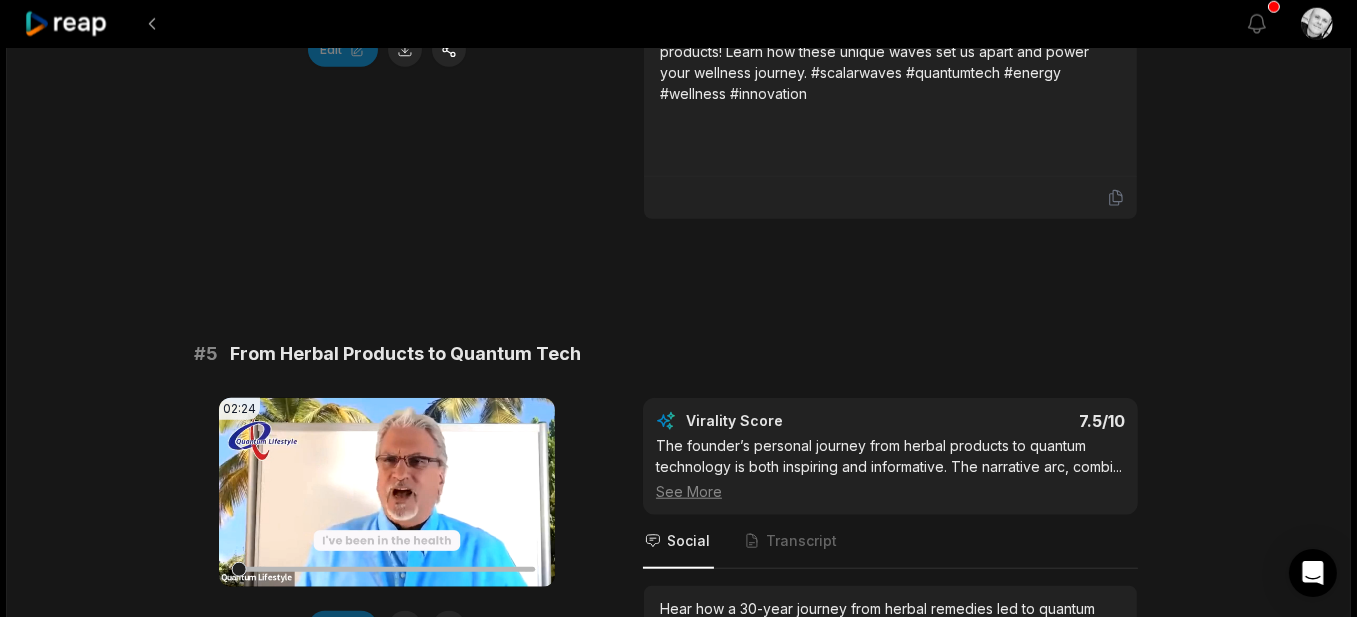 scroll, scrollTop: 2500, scrollLeft: 0, axis: vertical 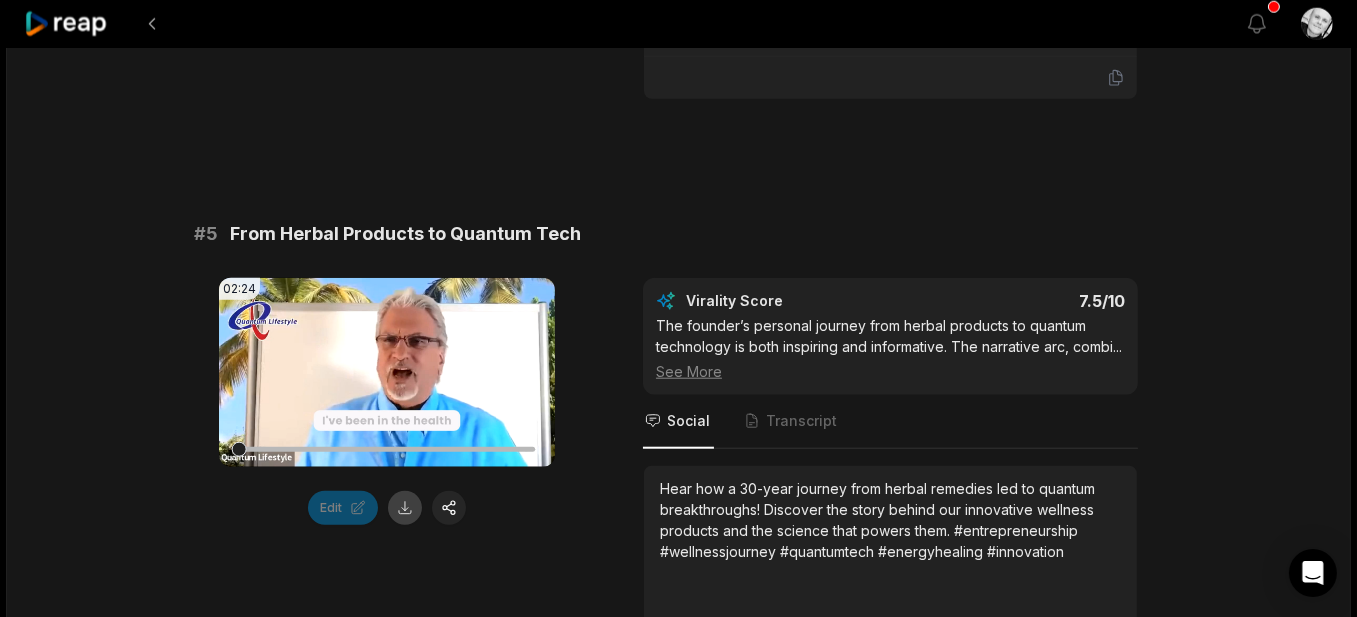 click at bounding box center (405, 508) 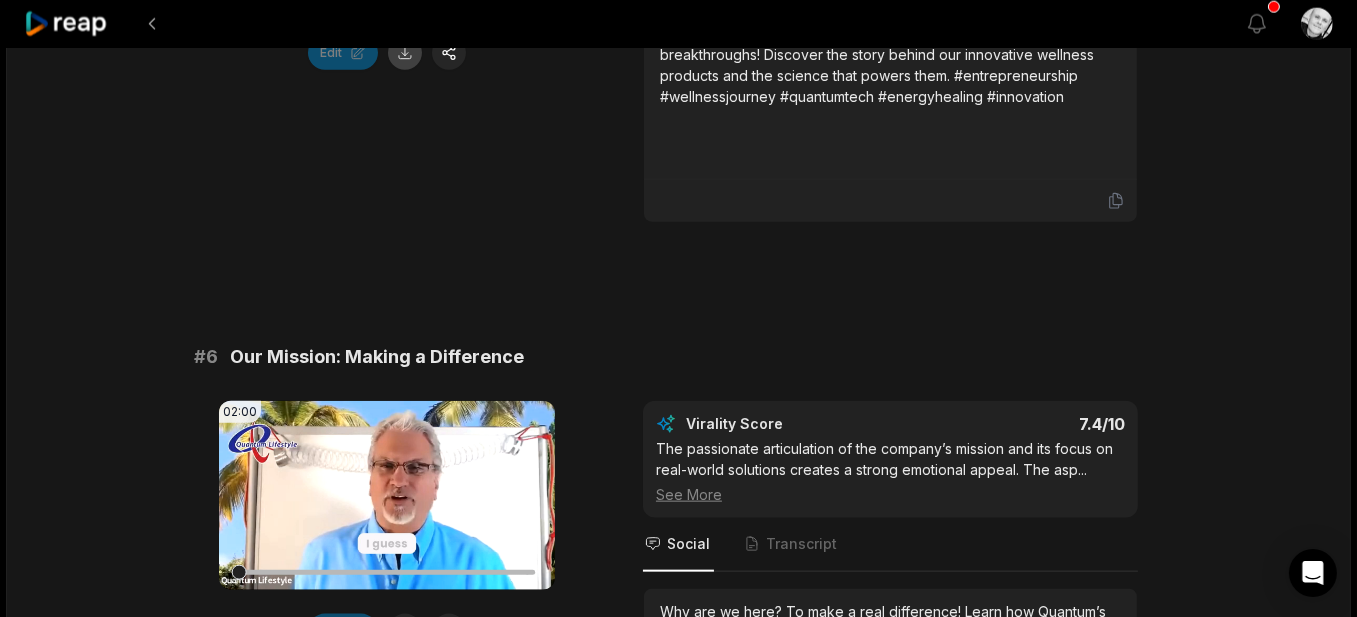 scroll, scrollTop: 3000, scrollLeft: 0, axis: vertical 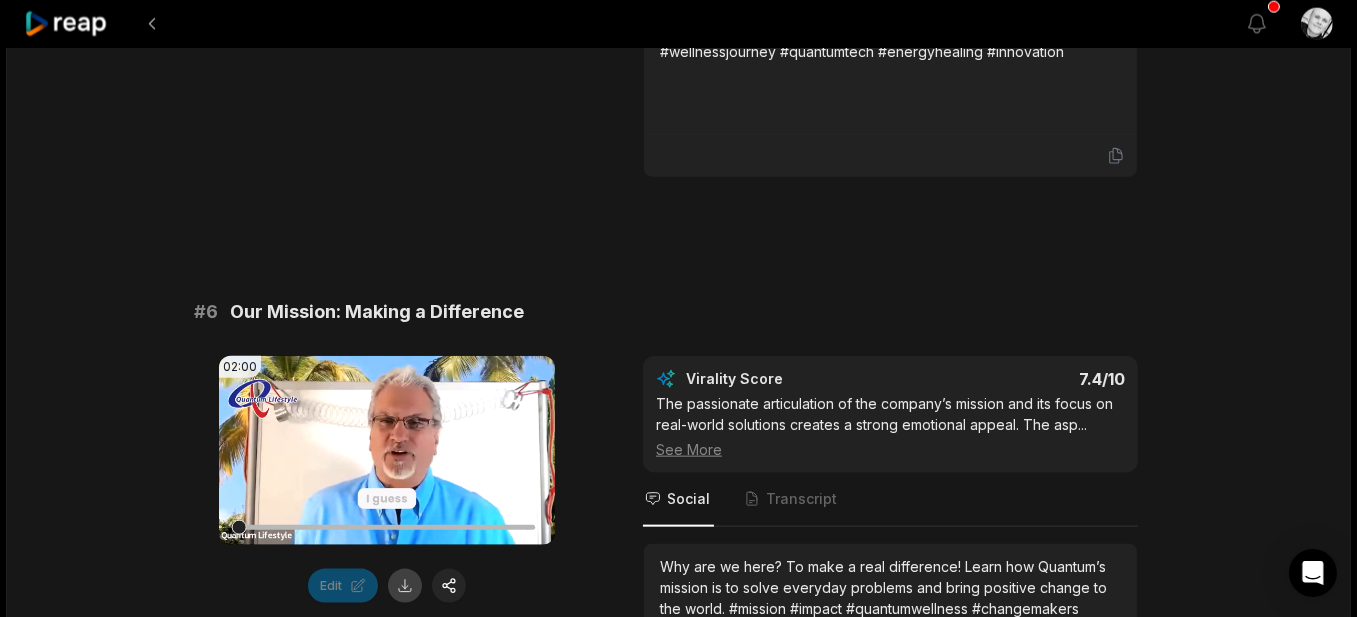 click at bounding box center (405, 586) 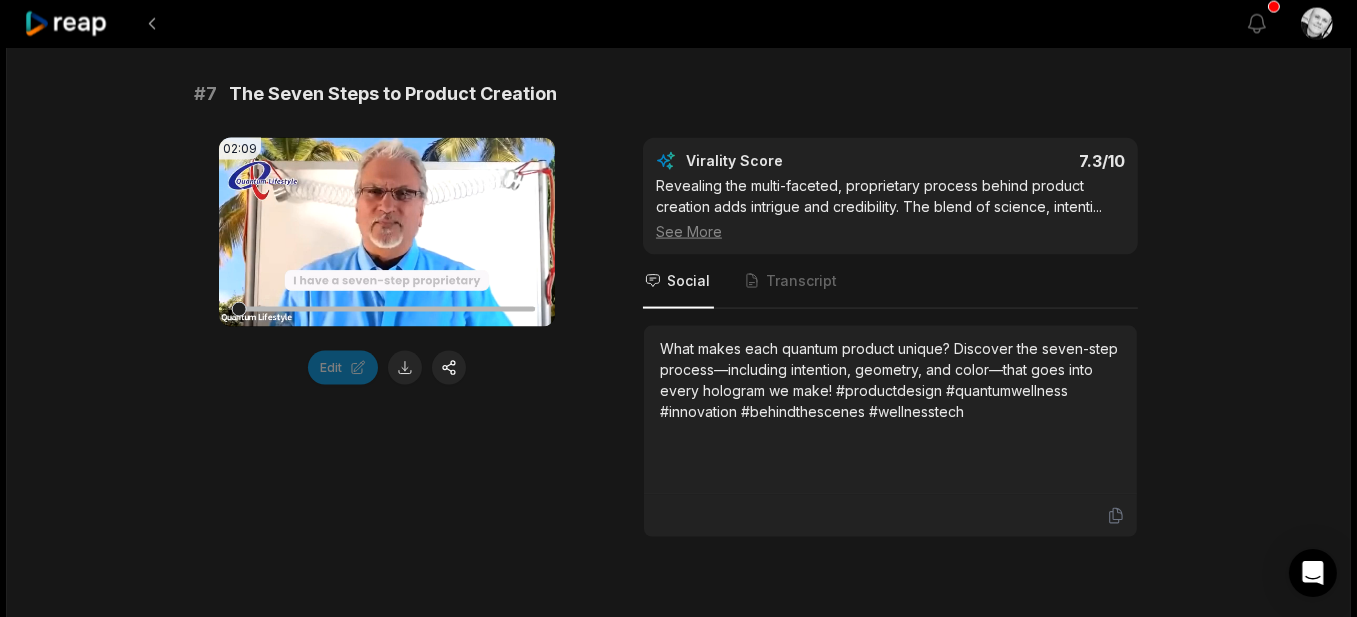 scroll, scrollTop: 3800, scrollLeft: 0, axis: vertical 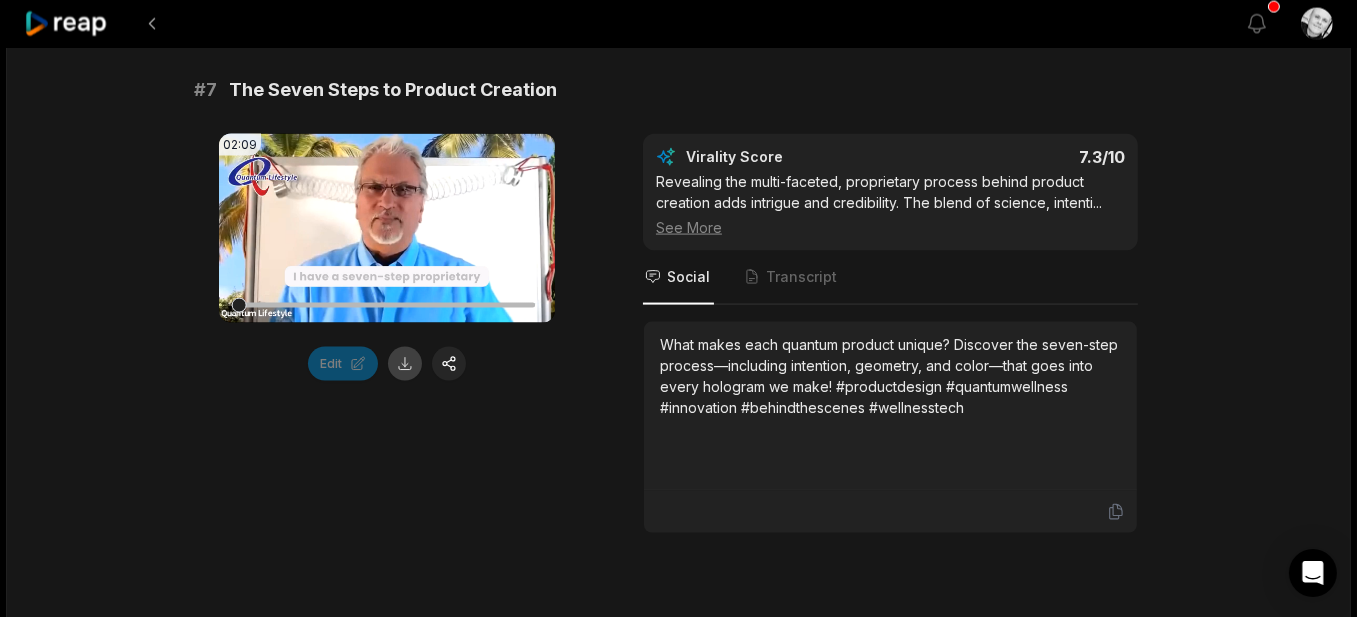 click at bounding box center [405, 364] 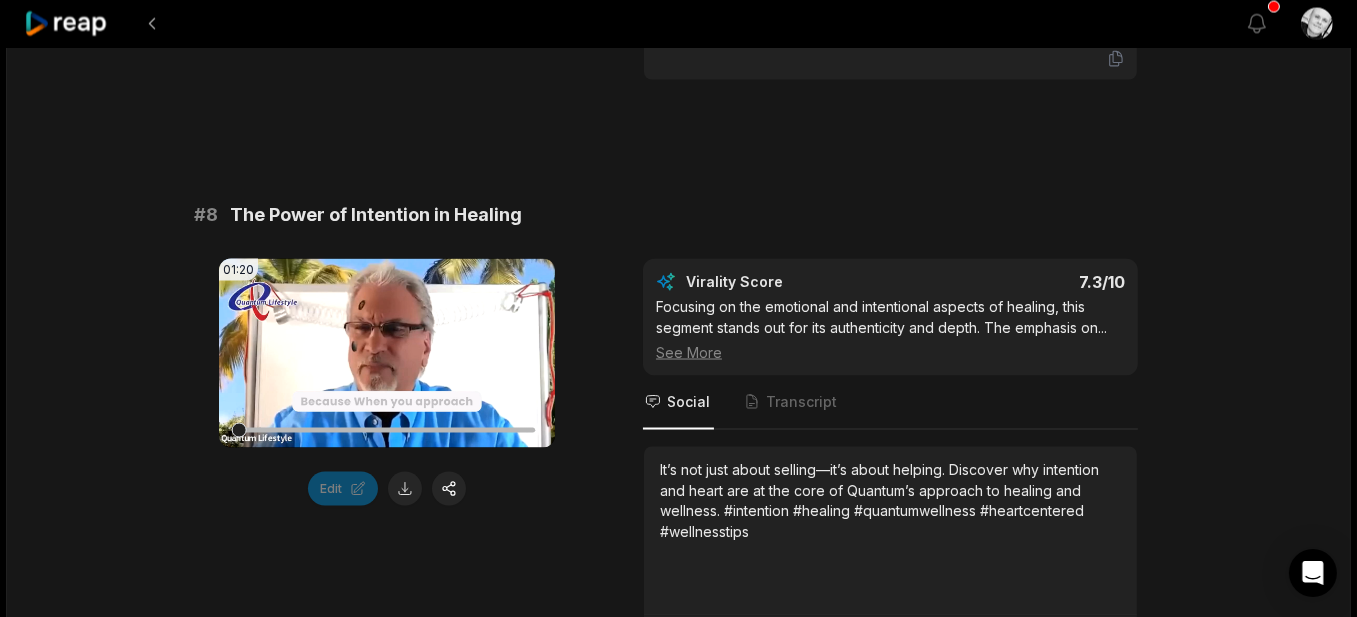 scroll, scrollTop: 4300, scrollLeft: 0, axis: vertical 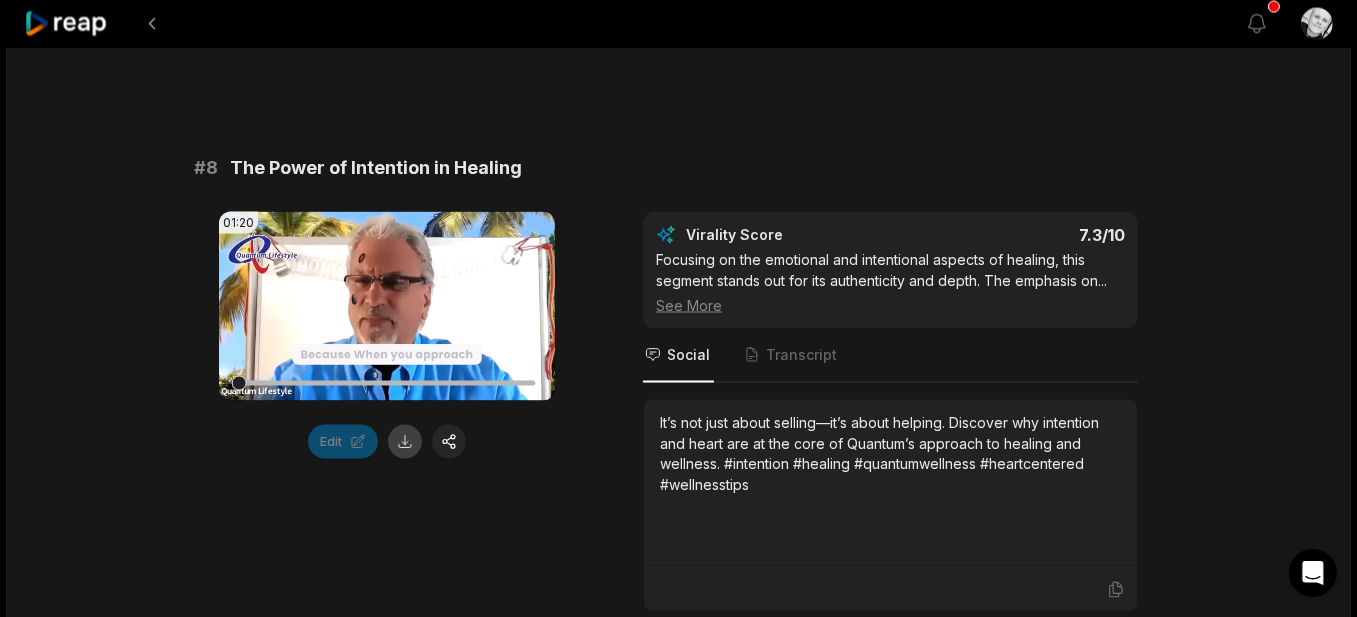 click at bounding box center [405, 442] 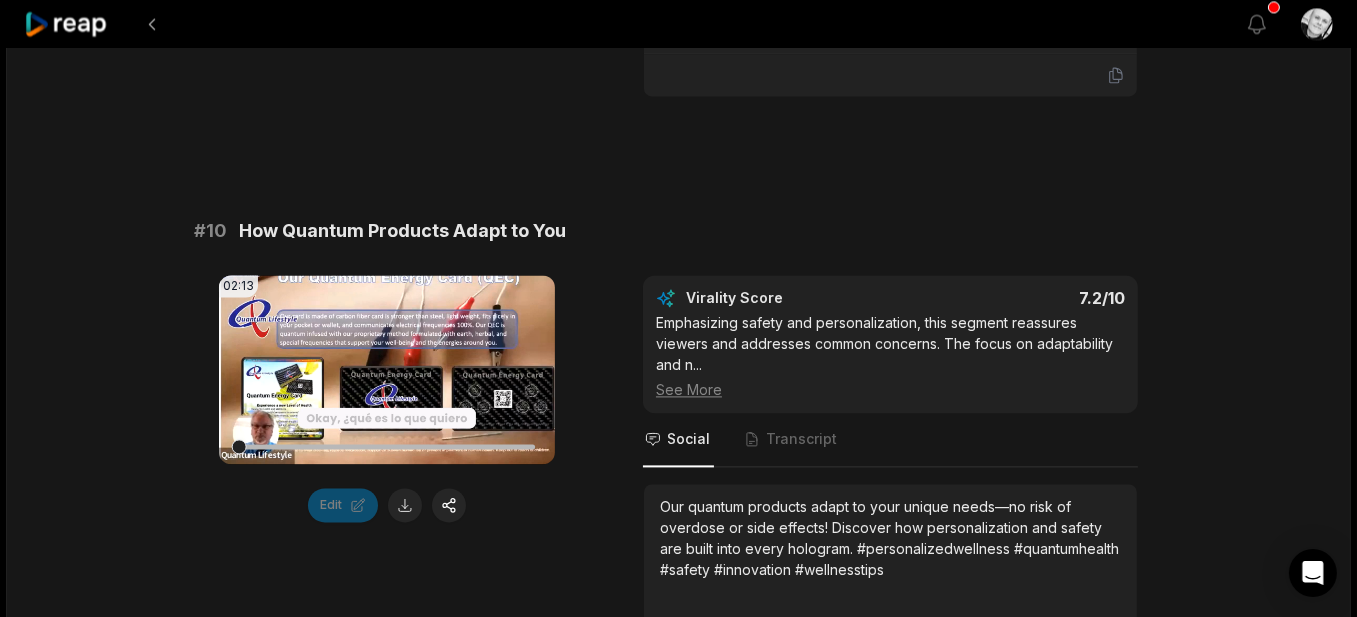 scroll, scrollTop: 5600, scrollLeft: 0, axis: vertical 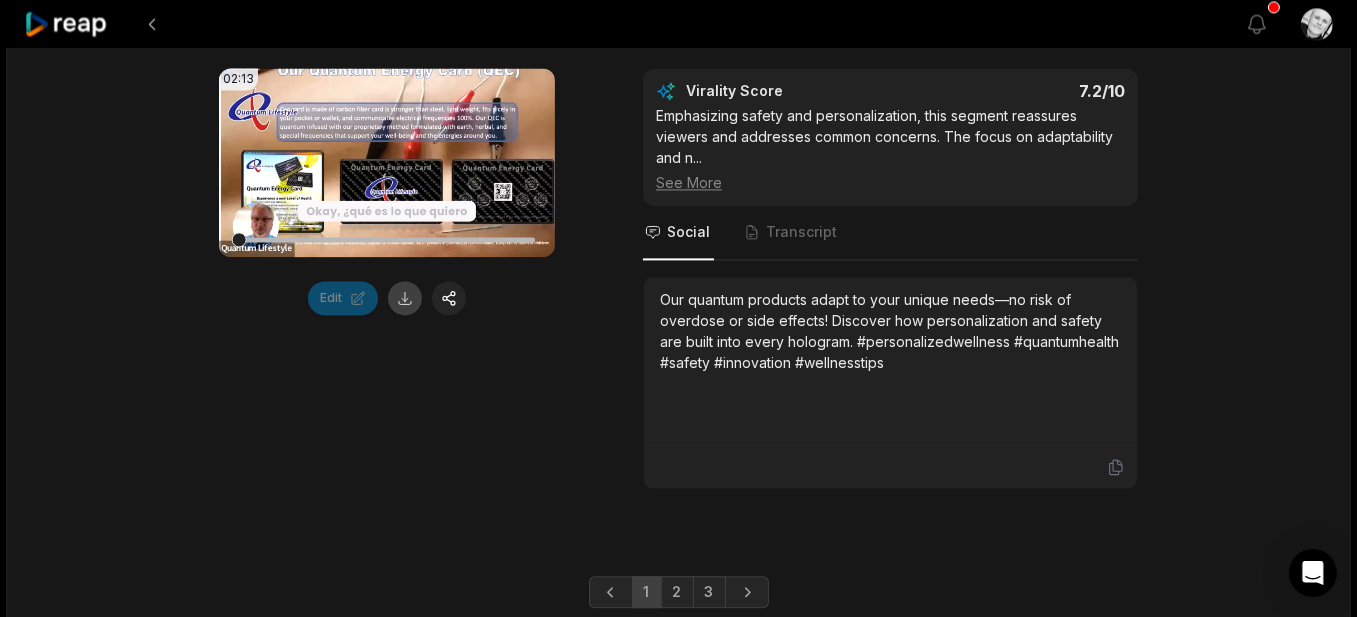 click at bounding box center [405, 298] 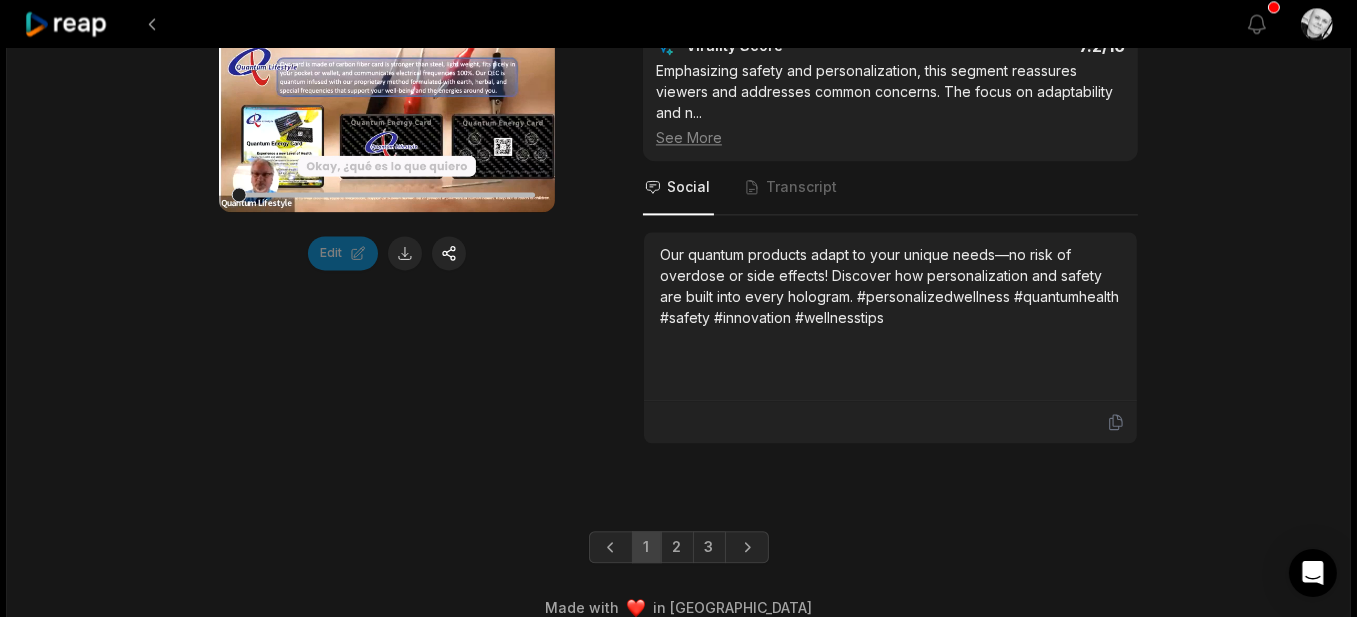 scroll, scrollTop: 5670, scrollLeft: 0, axis: vertical 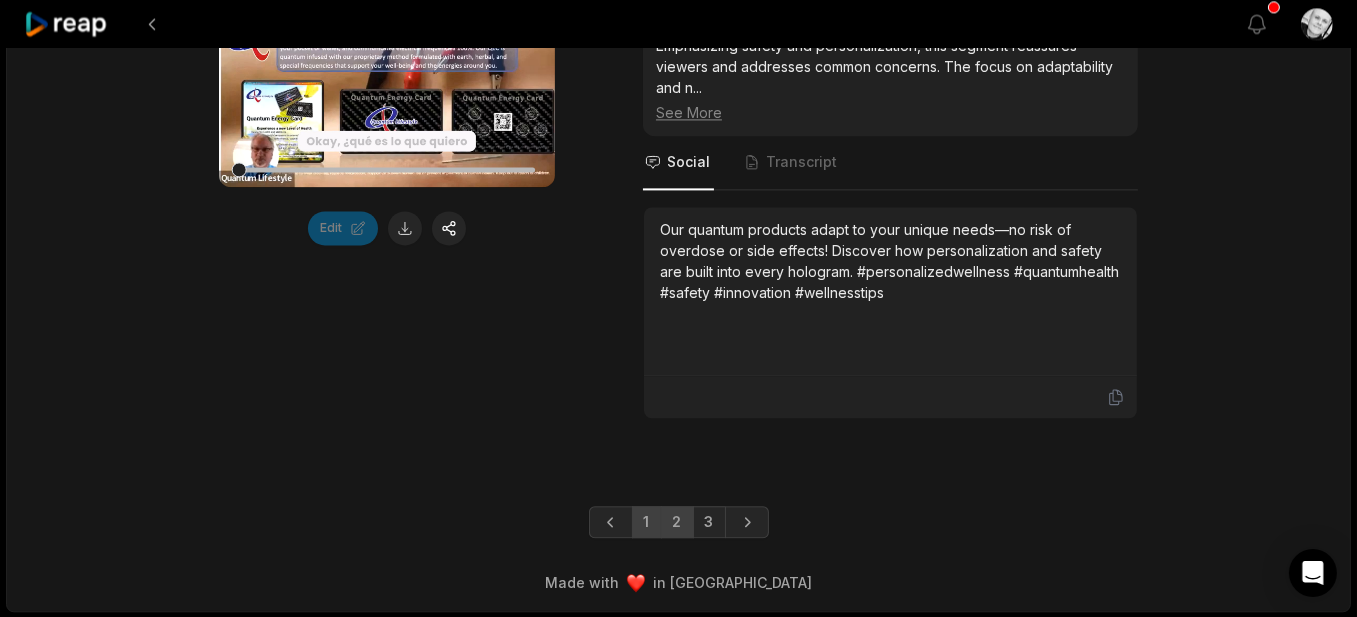 click on "2" at bounding box center [677, 522] 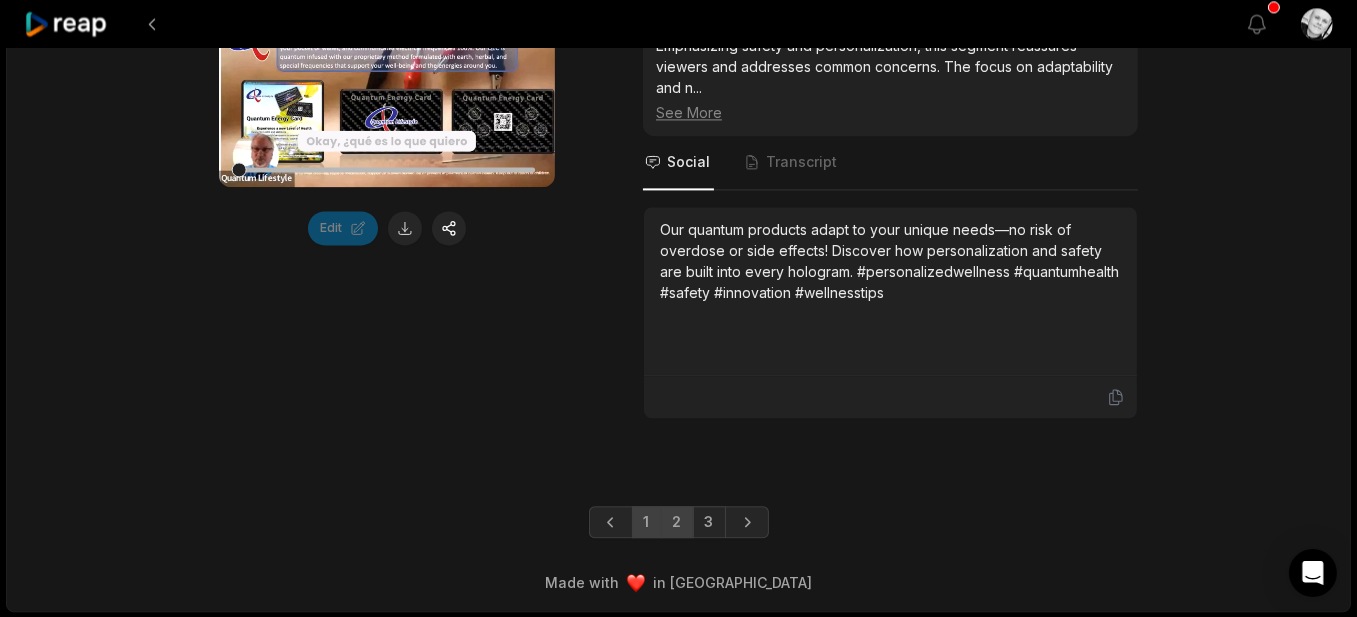 scroll, scrollTop: 0, scrollLeft: 0, axis: both 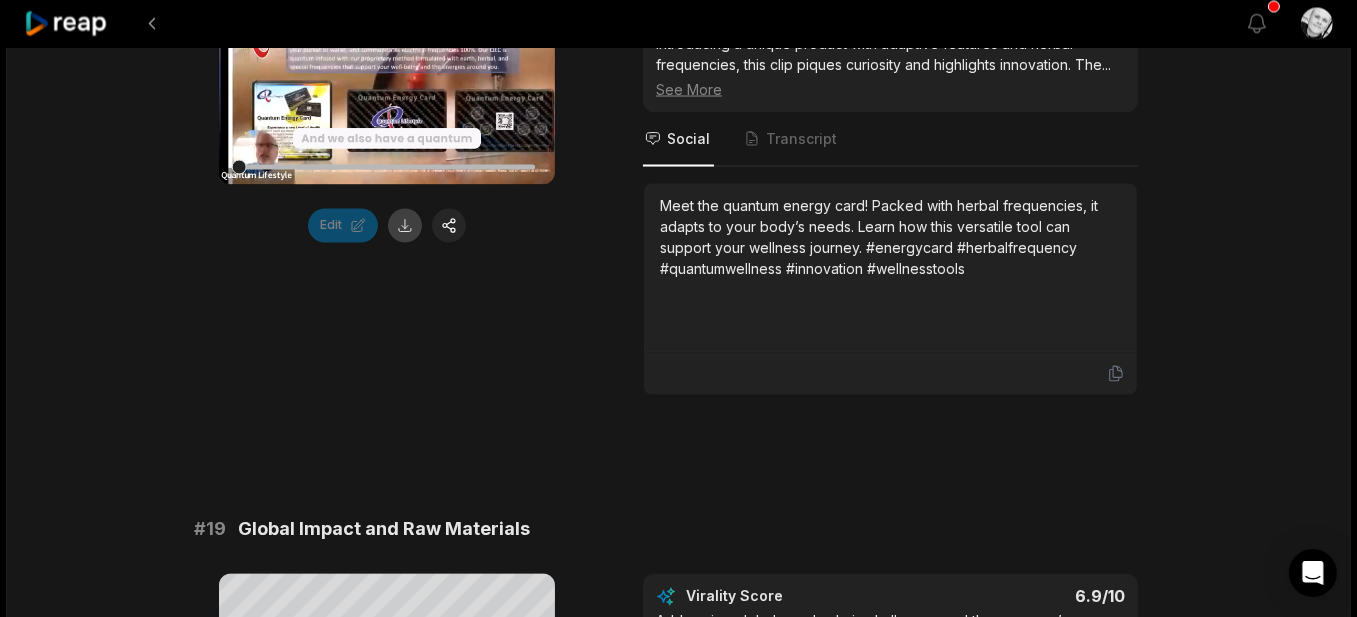 click at bounding box center [405, 226] 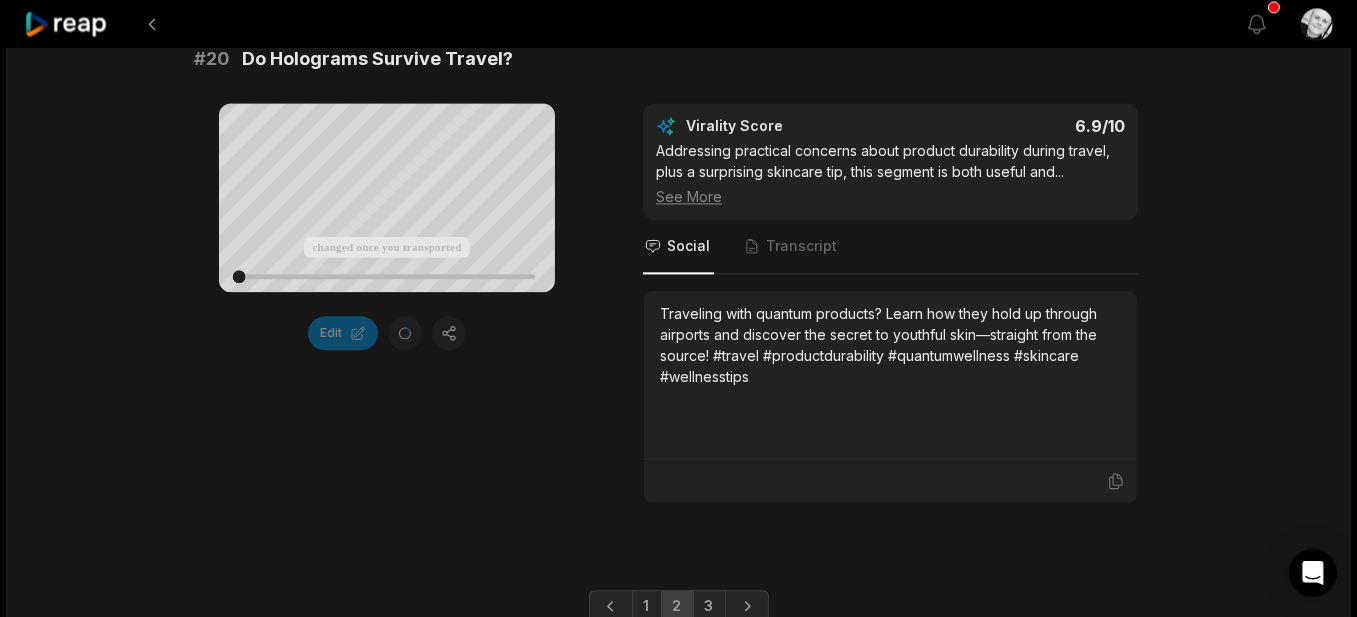 scroll, scrollTop: 5754, scrollLeft: 0, axis: vertical 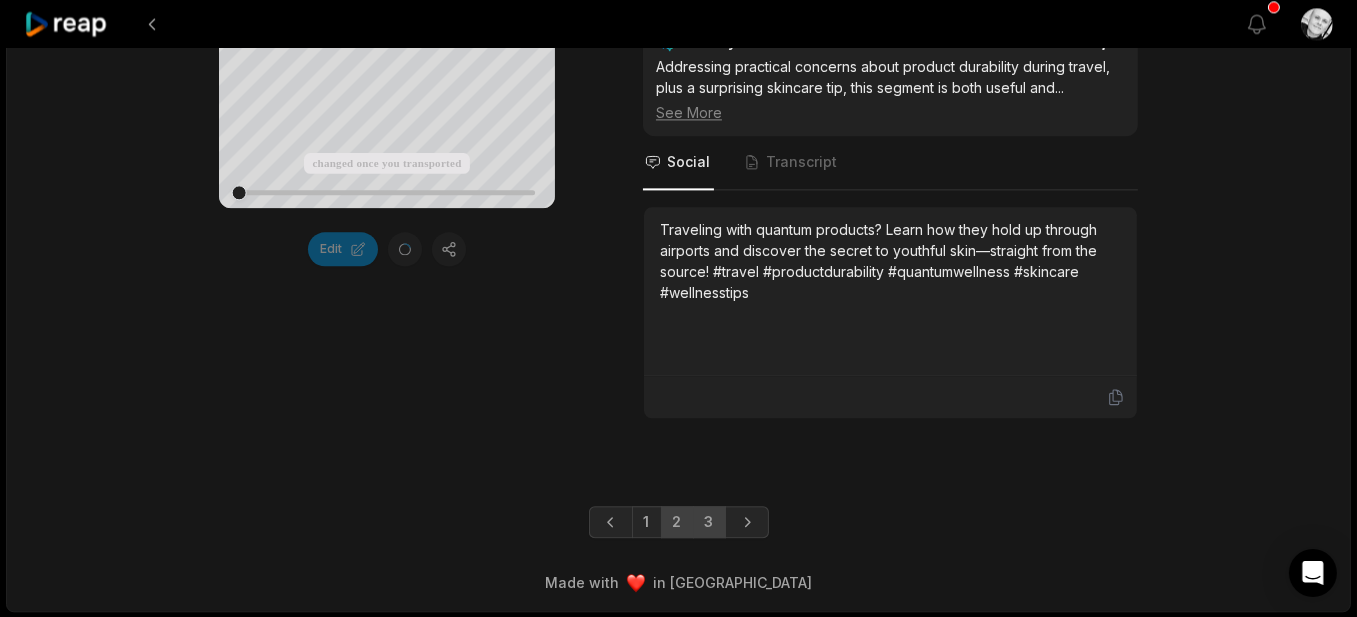 click on "3" at bounding box center (709, 522) 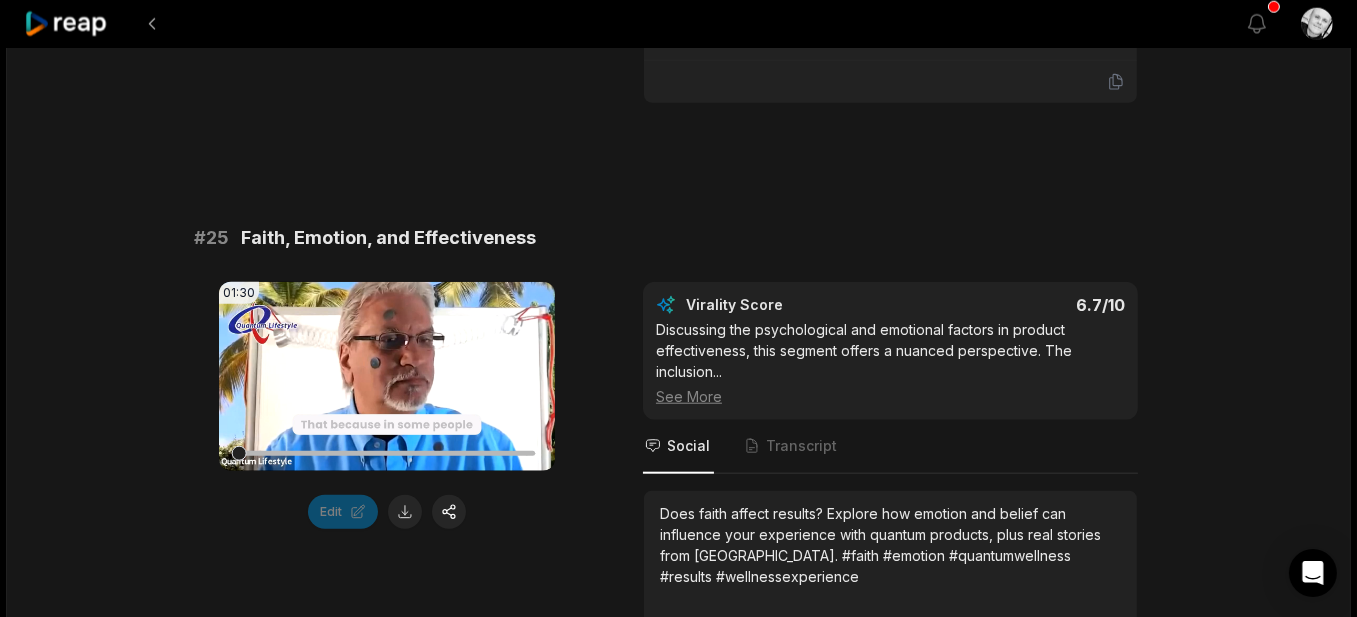 scroll, scrollTop: 2700, scrollLeft: 0, axis: vertical 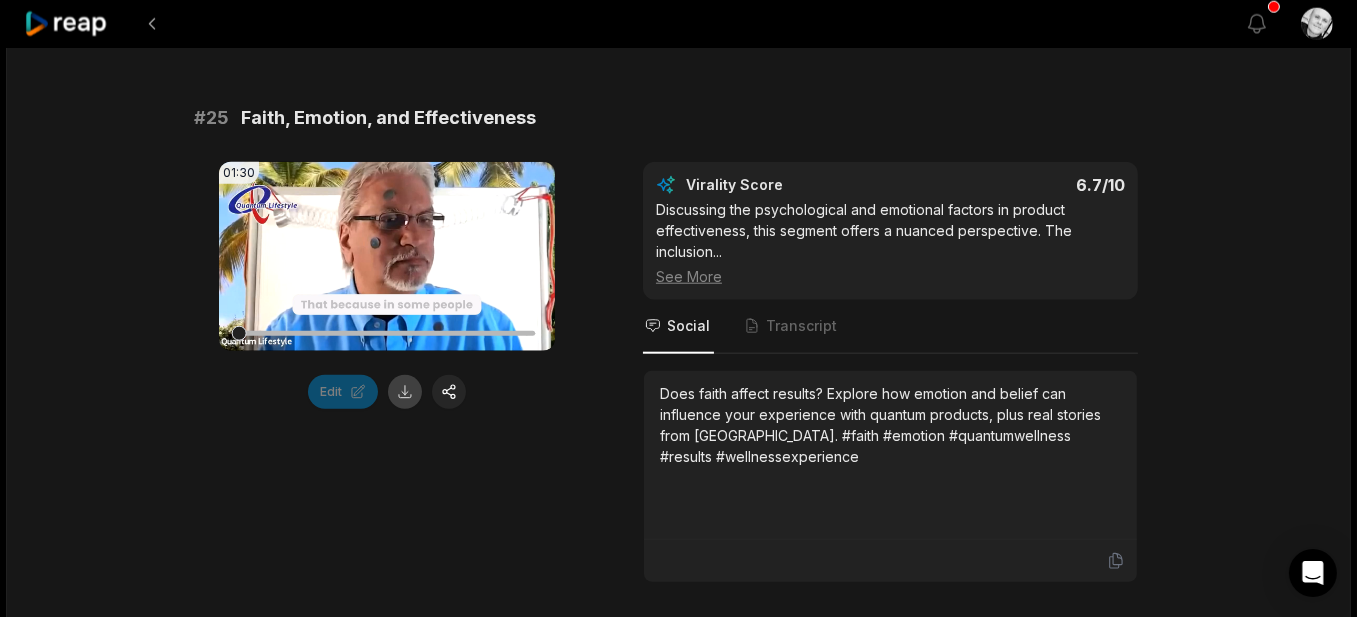 click at bounding box center (405, 392) 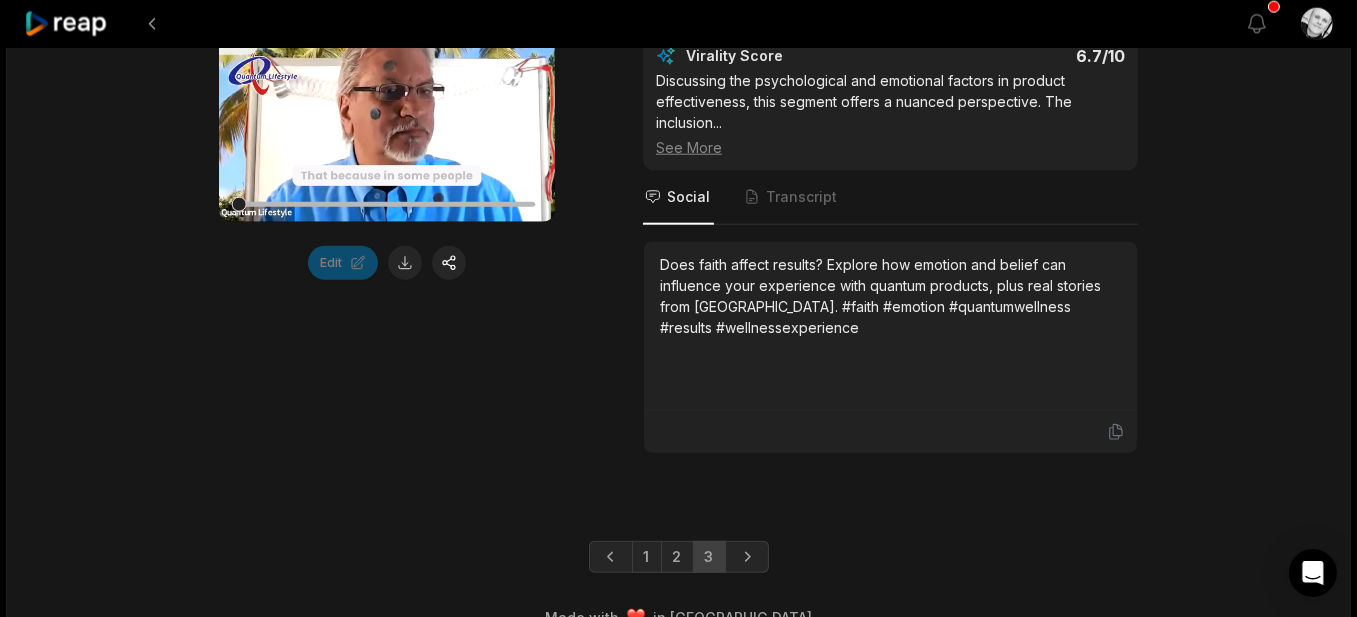 scroll, scrollTop: 2832, scrollLeft: 0, axis: vertical 